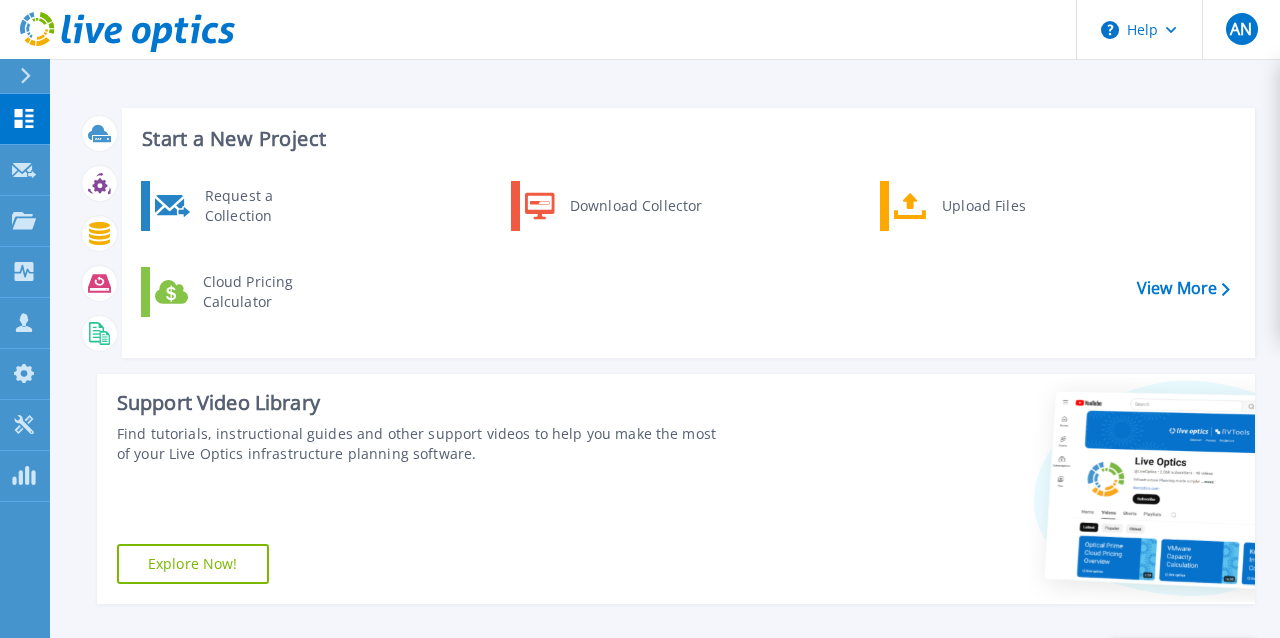 scroll, scrollTop: 0, scrollLeft: 0, axis: both 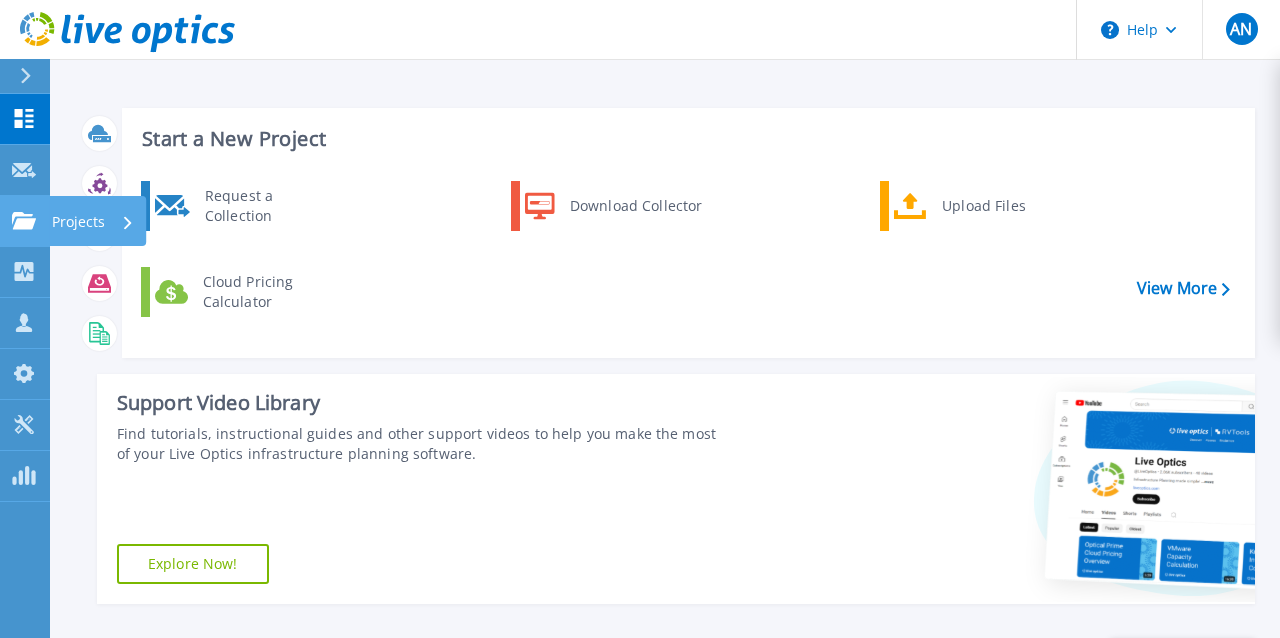click on "Projects Projects" at bounding box center [25, 221] 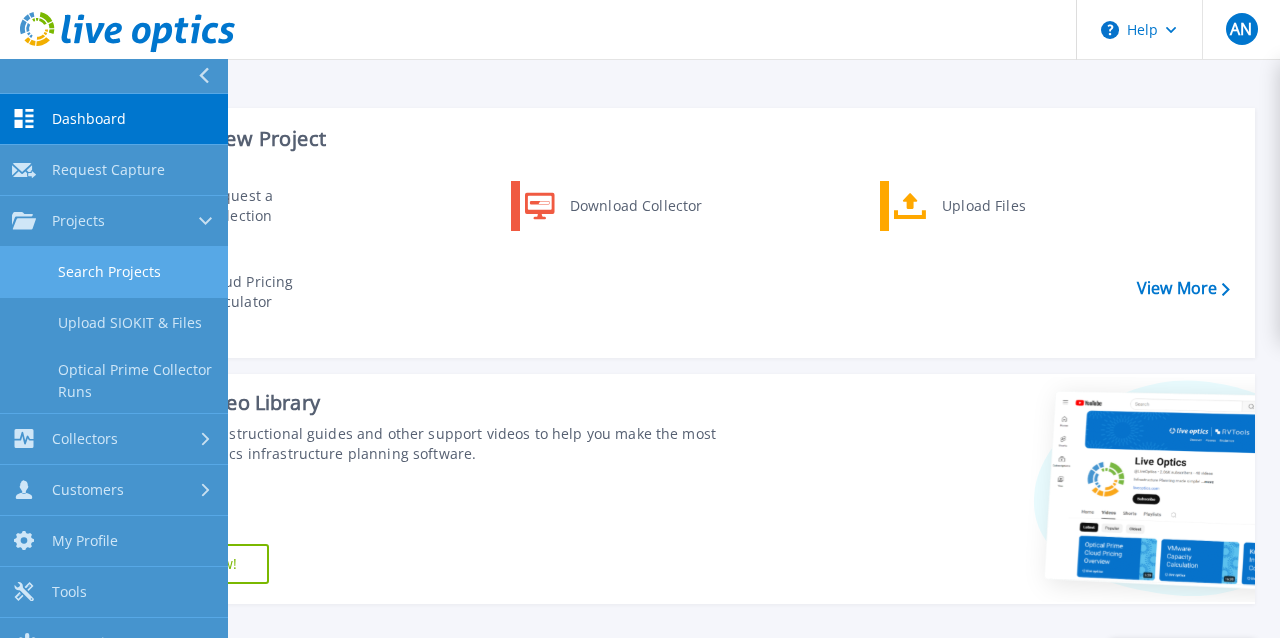 click on "Search Projects" at bounding box center [114, 272] 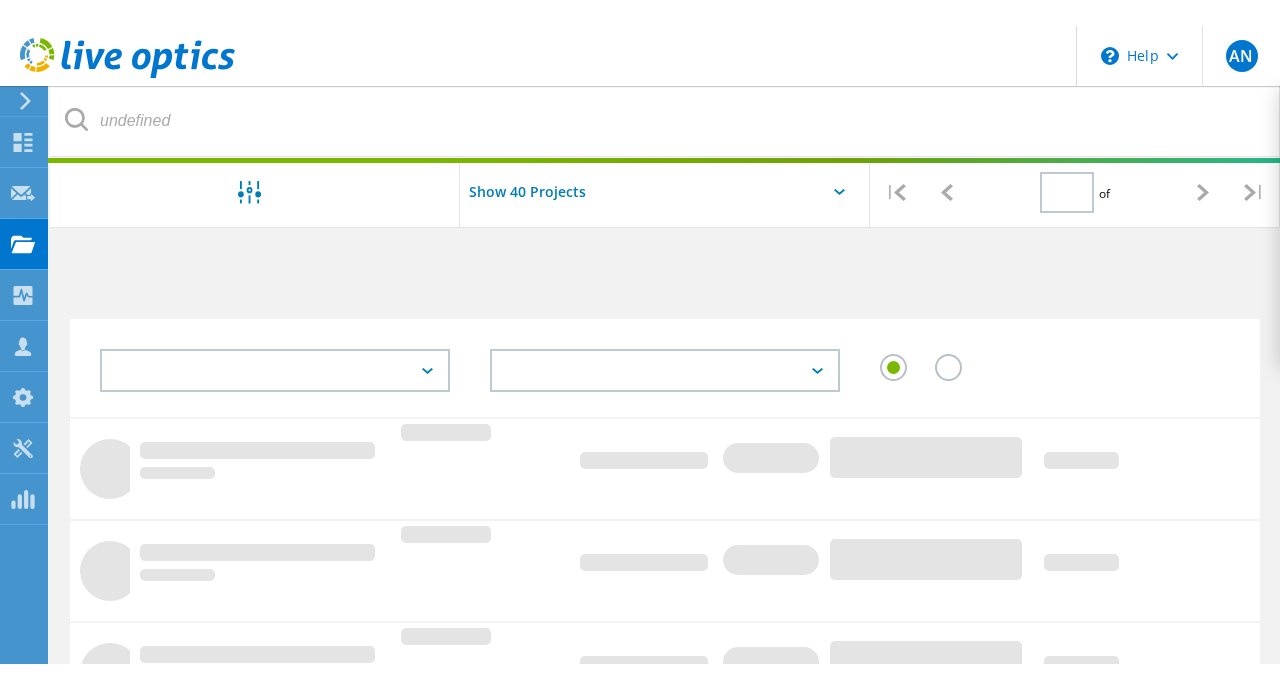 scroll, scrollTop: 0, scrollLeft: 0, axis: both 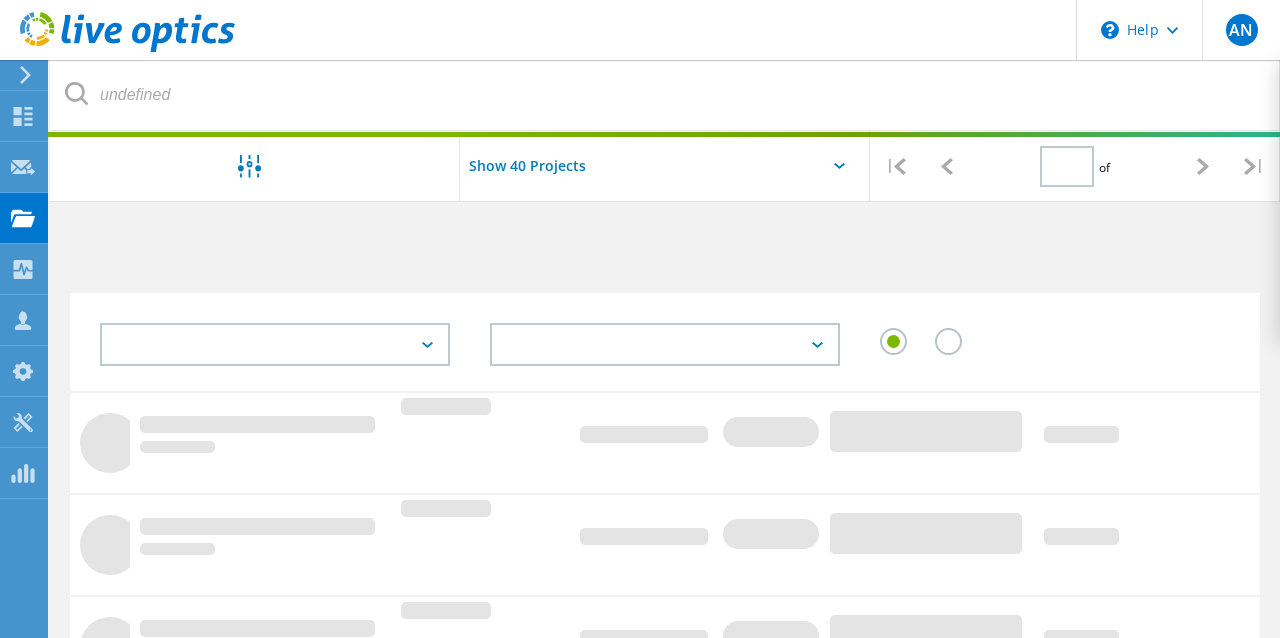 type on "1" 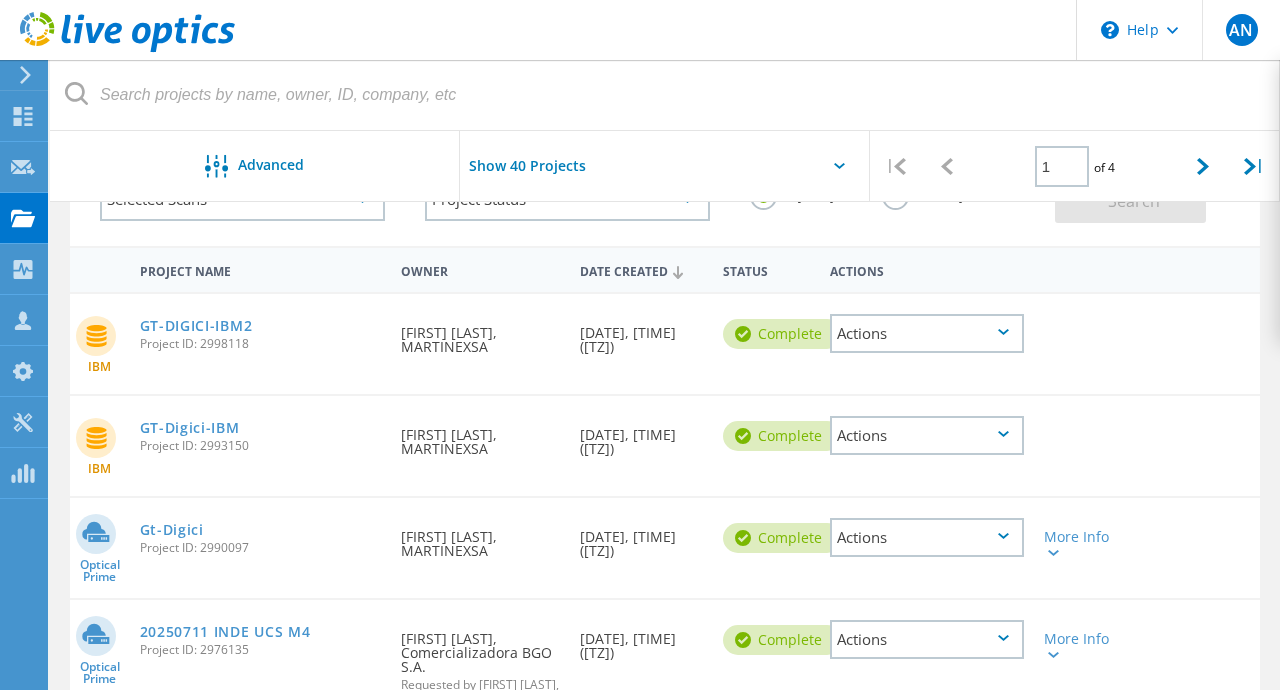 scroll, scrollTop: 144, scrollLeft: 0, axis: vertical 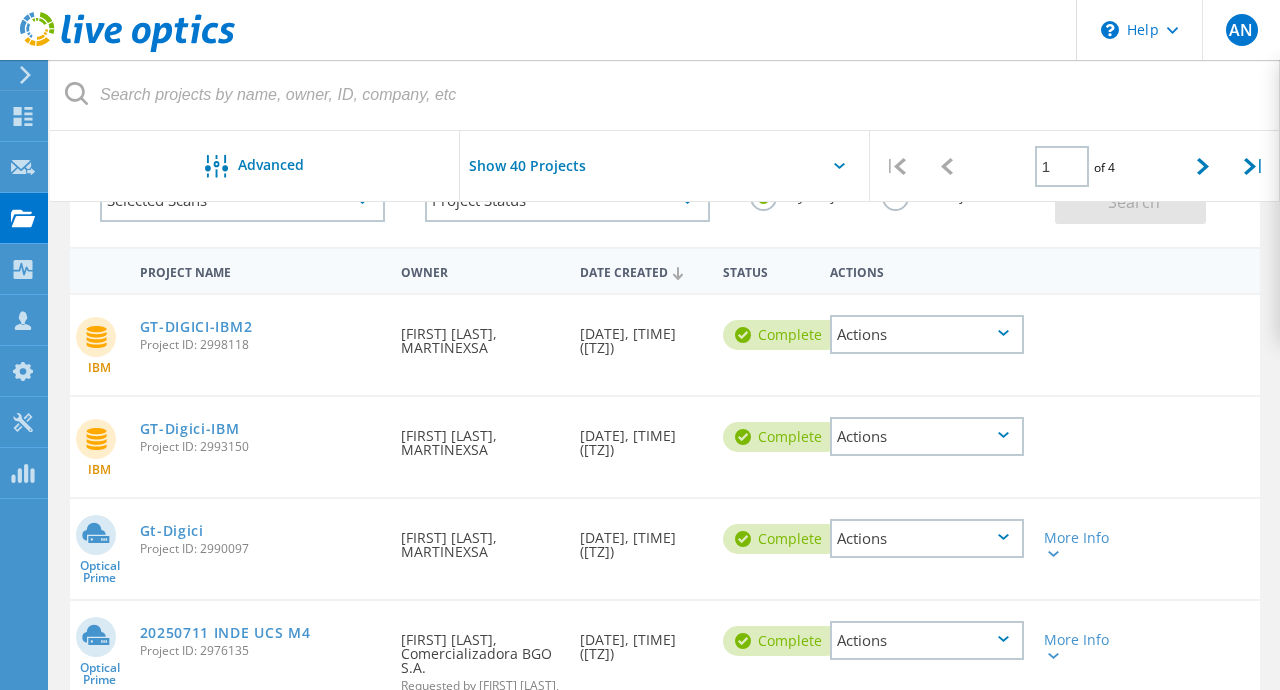 click 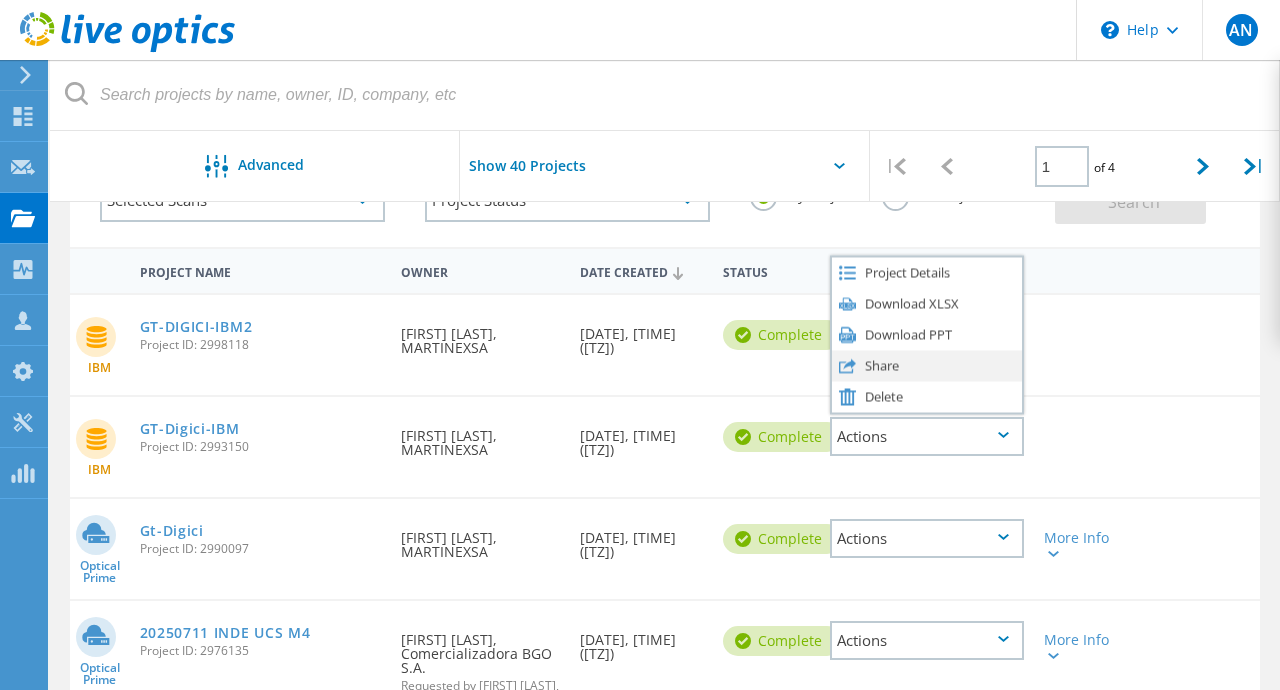 click on "Share" 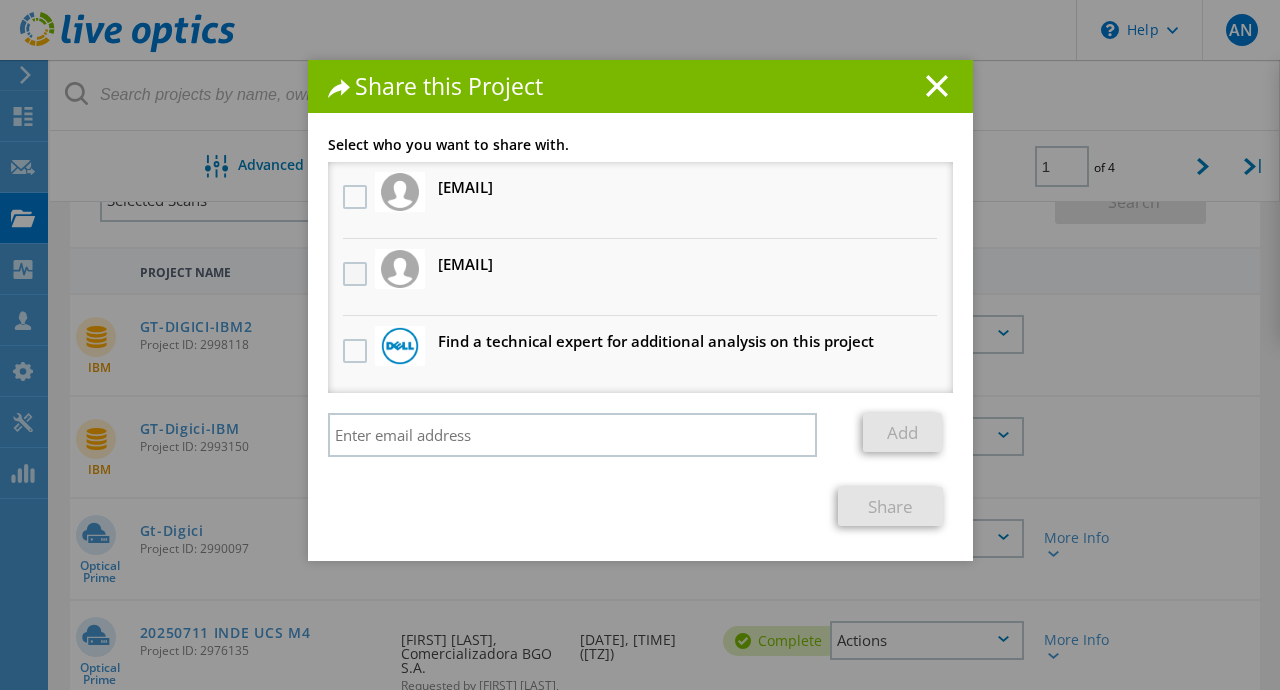 click at bounding box center [357, 274] 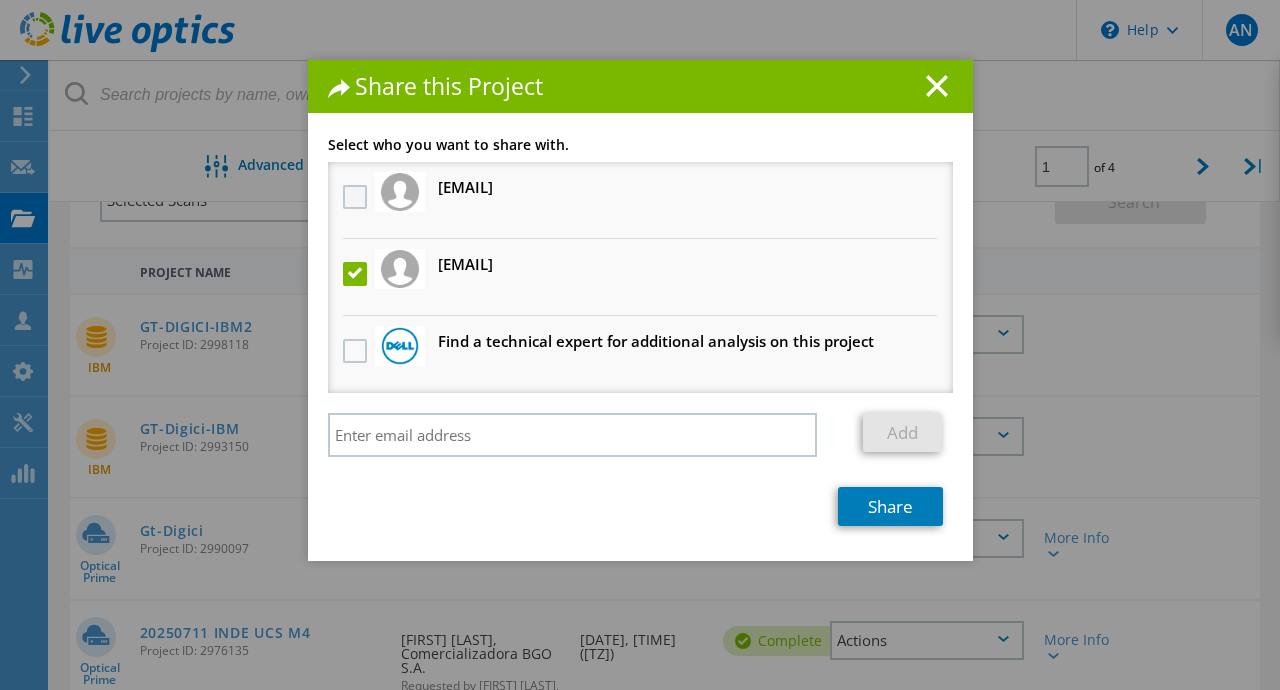 click at bounding box center (357, 197) 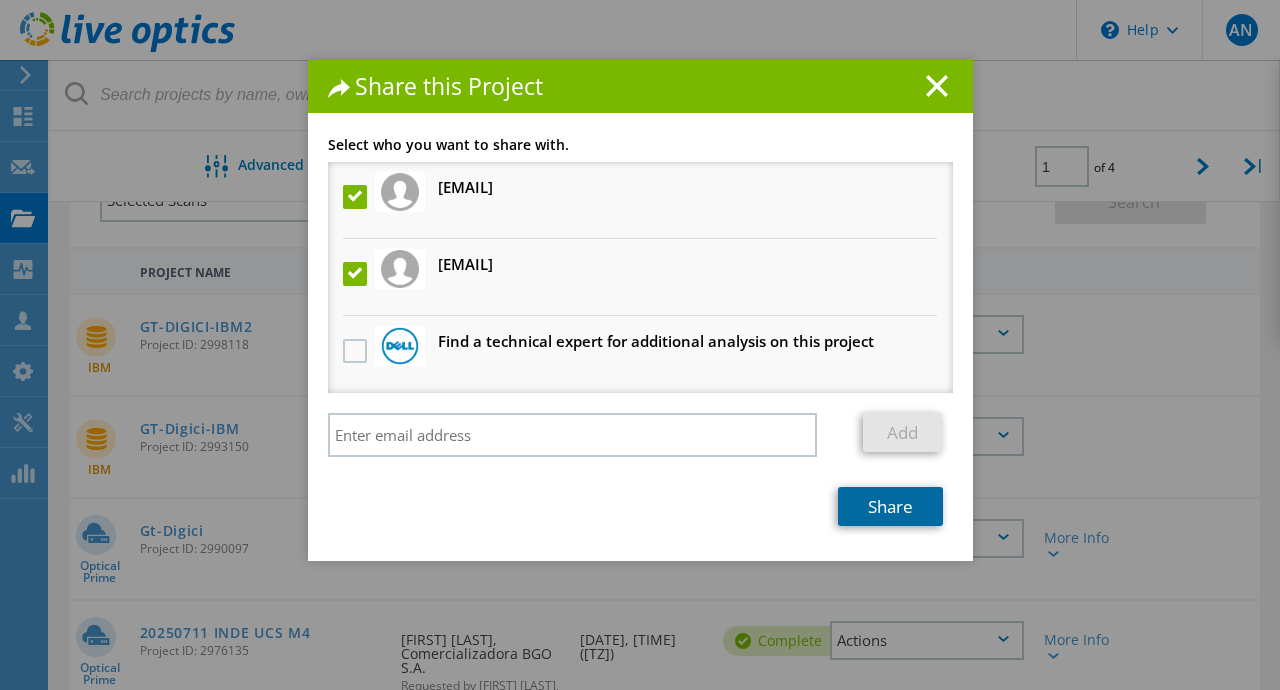 click on "Share" at bounding box center (890, 506) 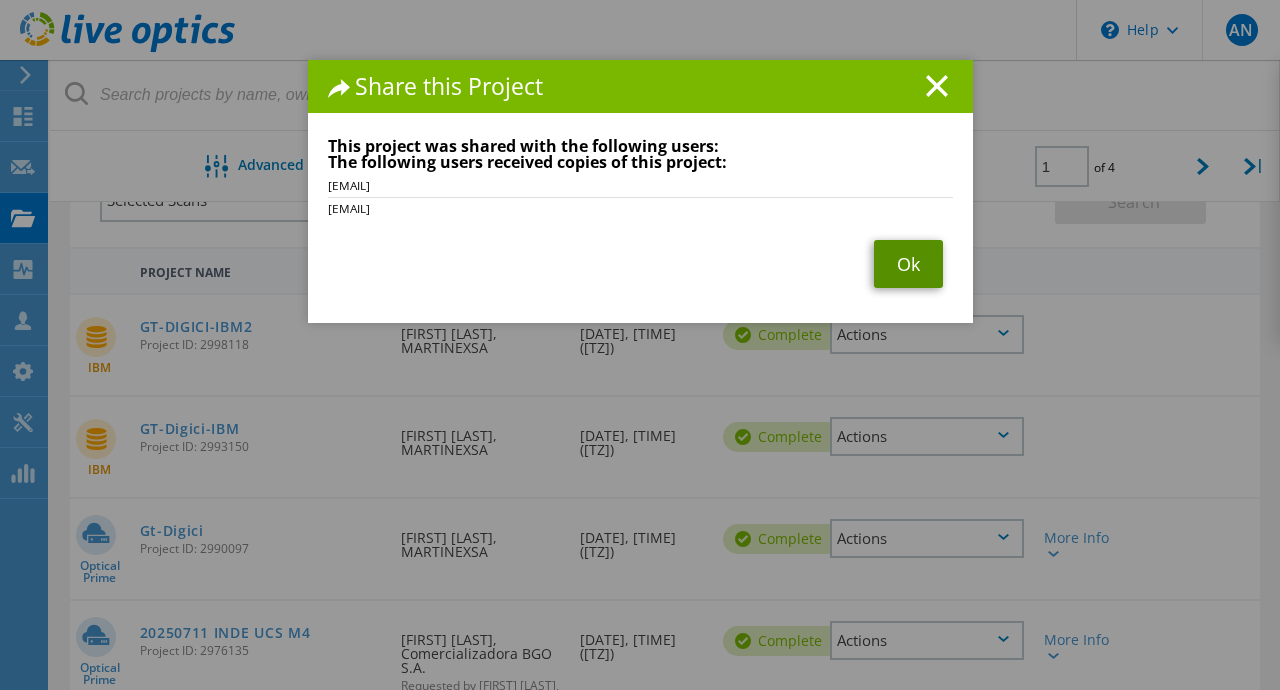 click on "Ok" at bounding box center [908, 264] 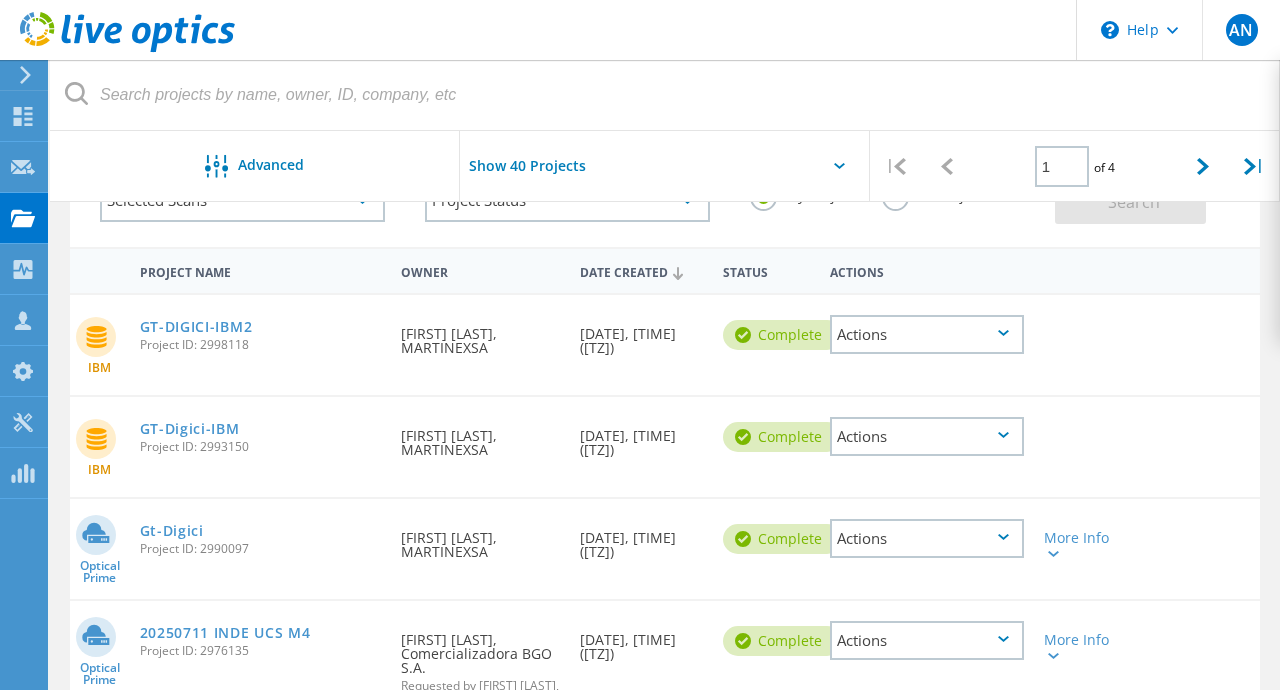 click on "Actions" 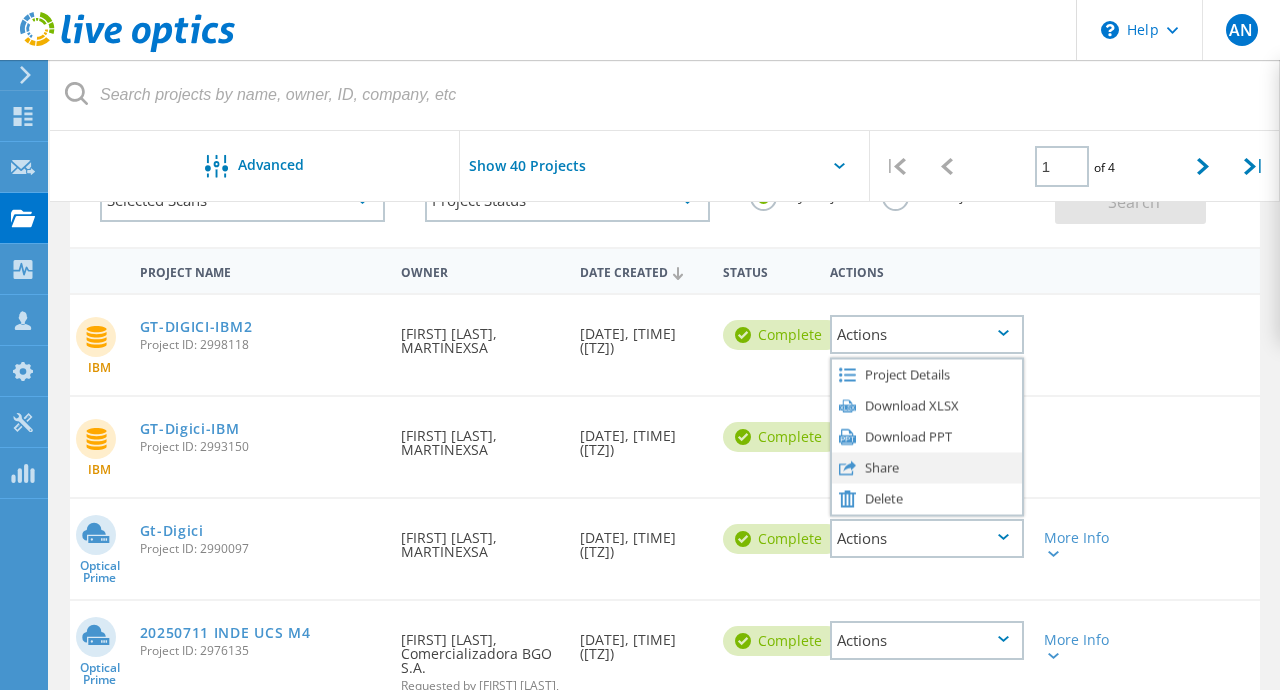 click on "Share" 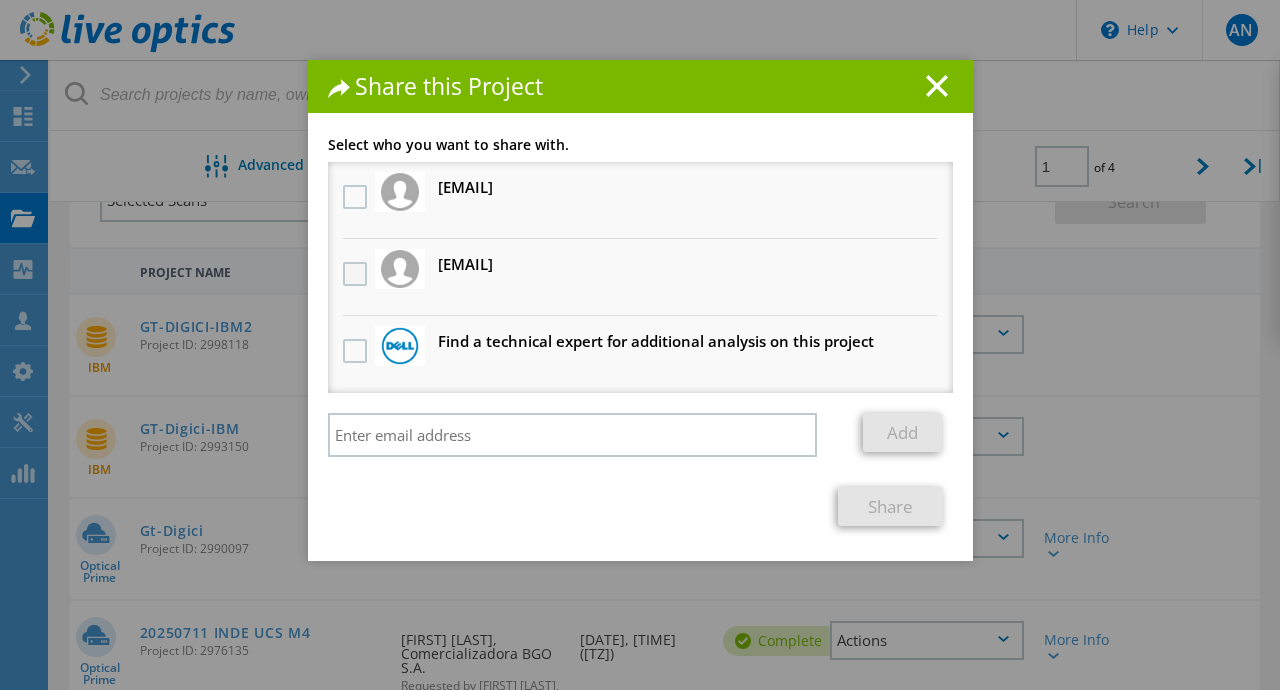 click at bounding box center [357, 274] 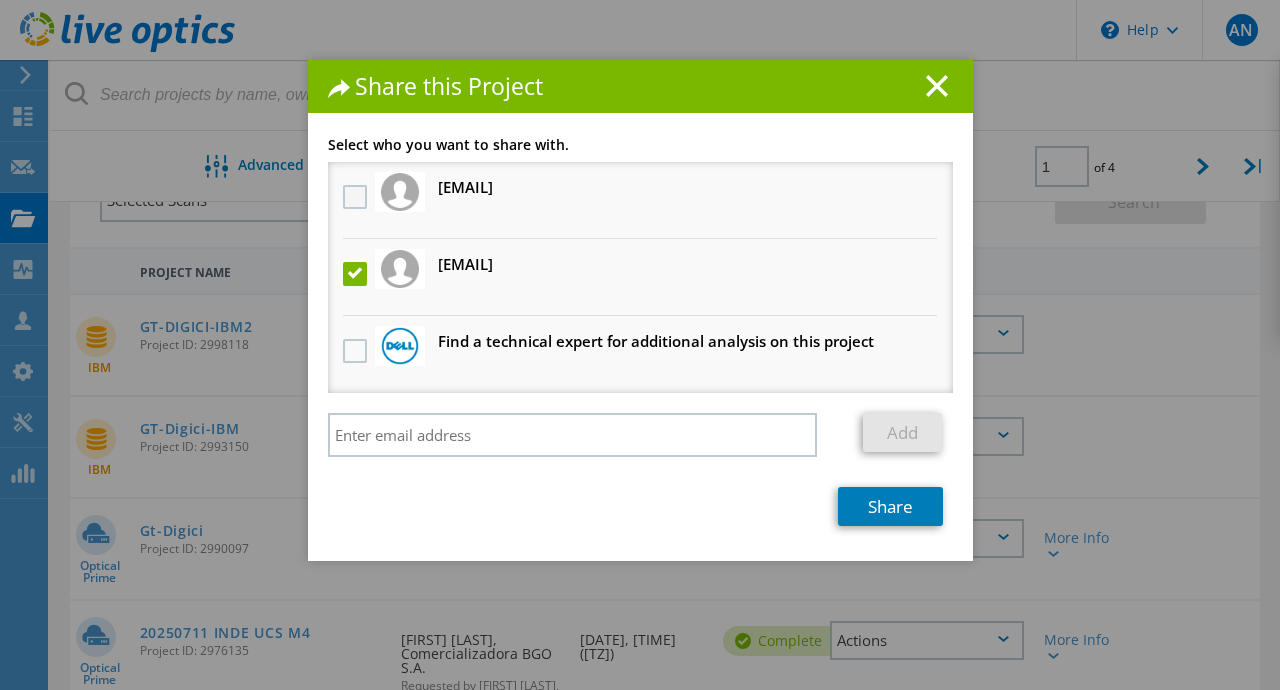 click at bounding box center [357, 197] 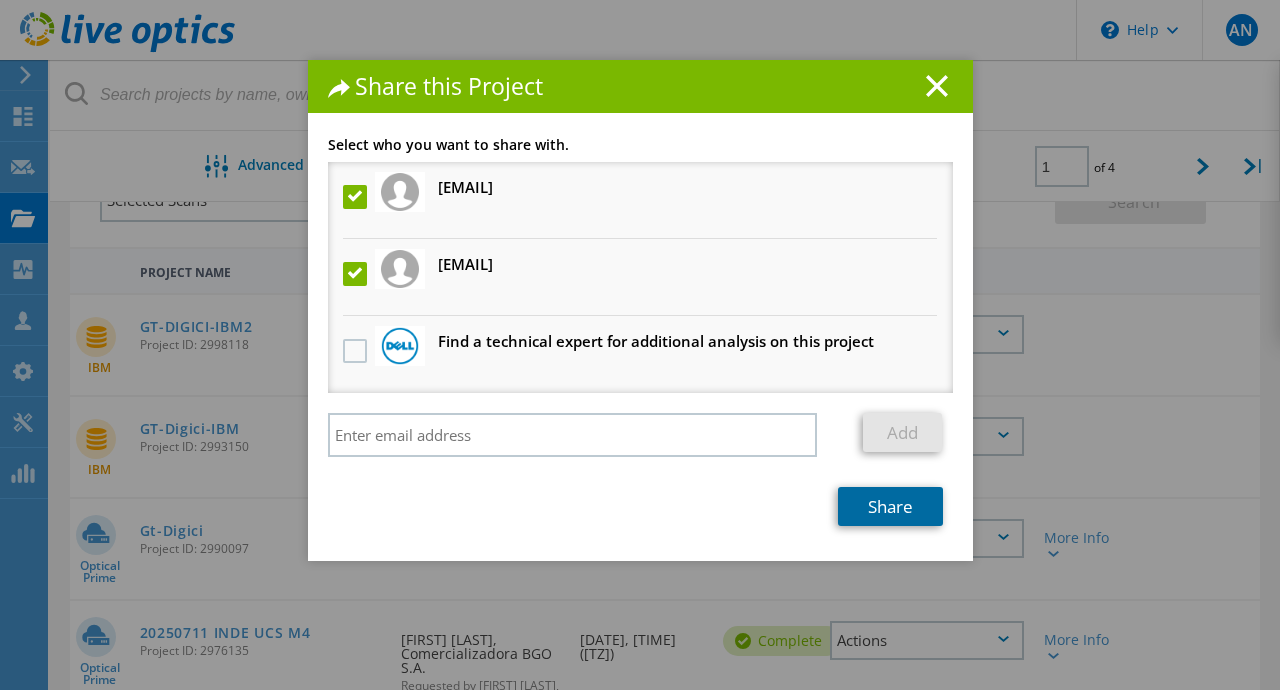 click on "Share" at bounding box center (890, 506) 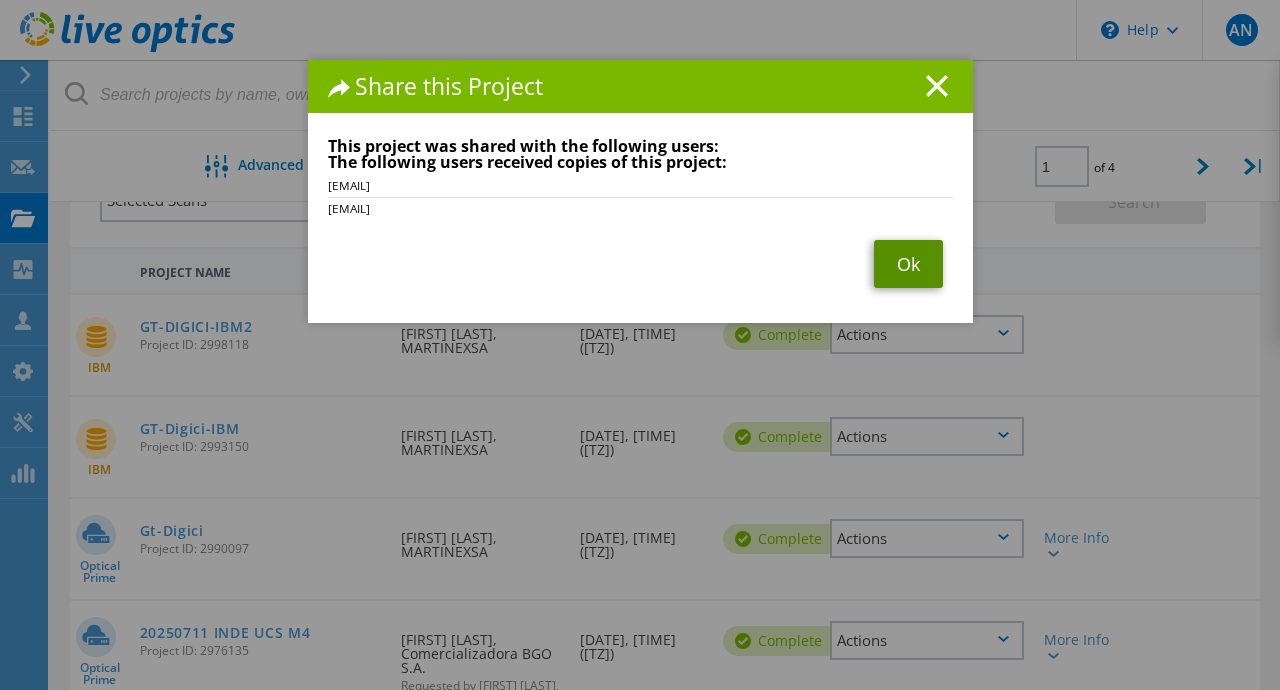 click on "Ok" at bounding box center (908, 264) 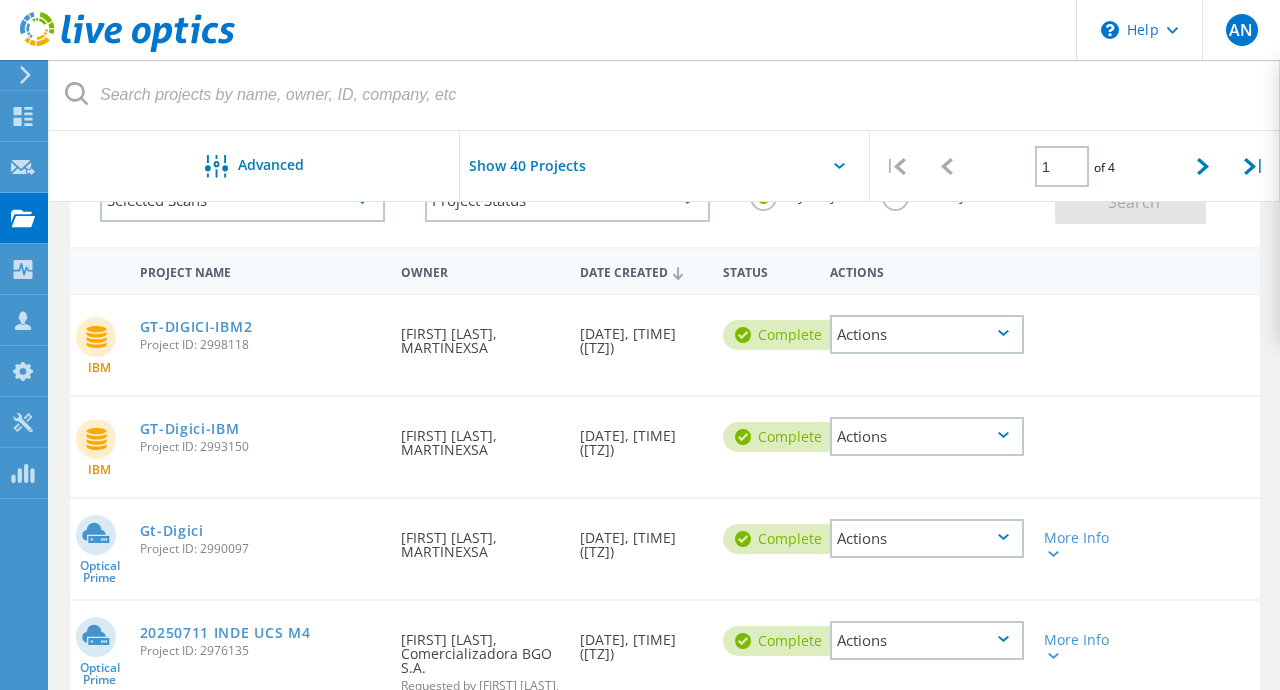 click 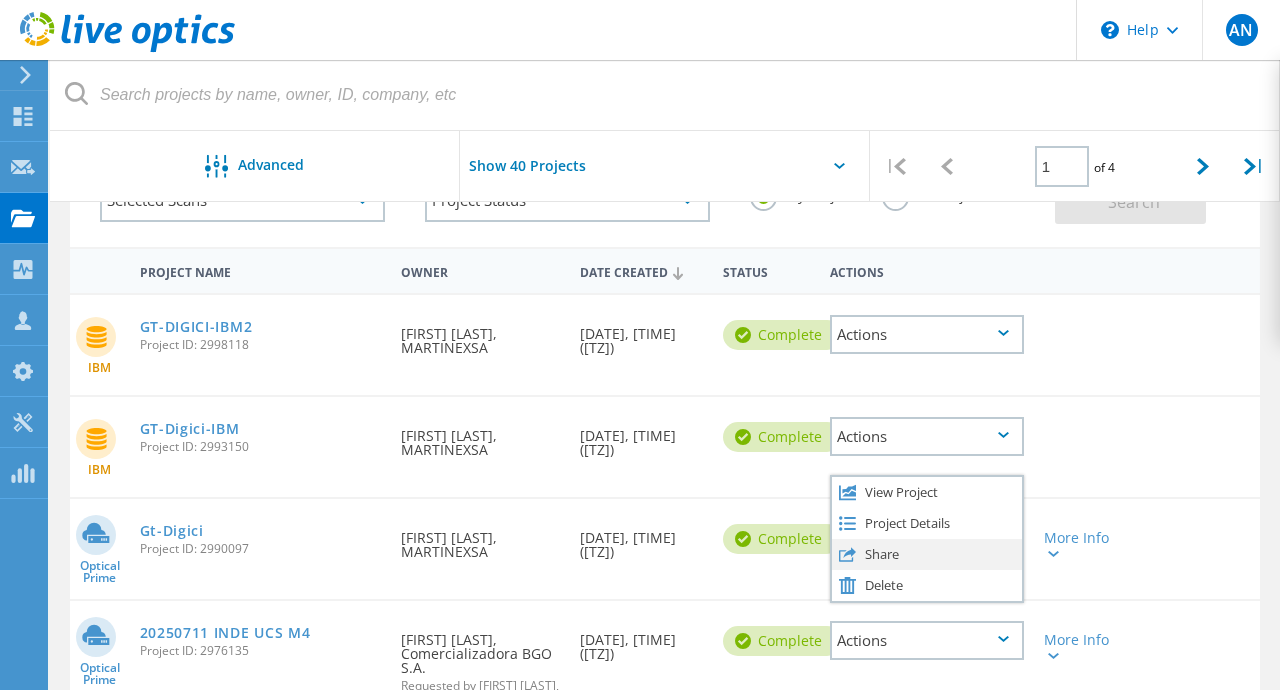 click on "Share" 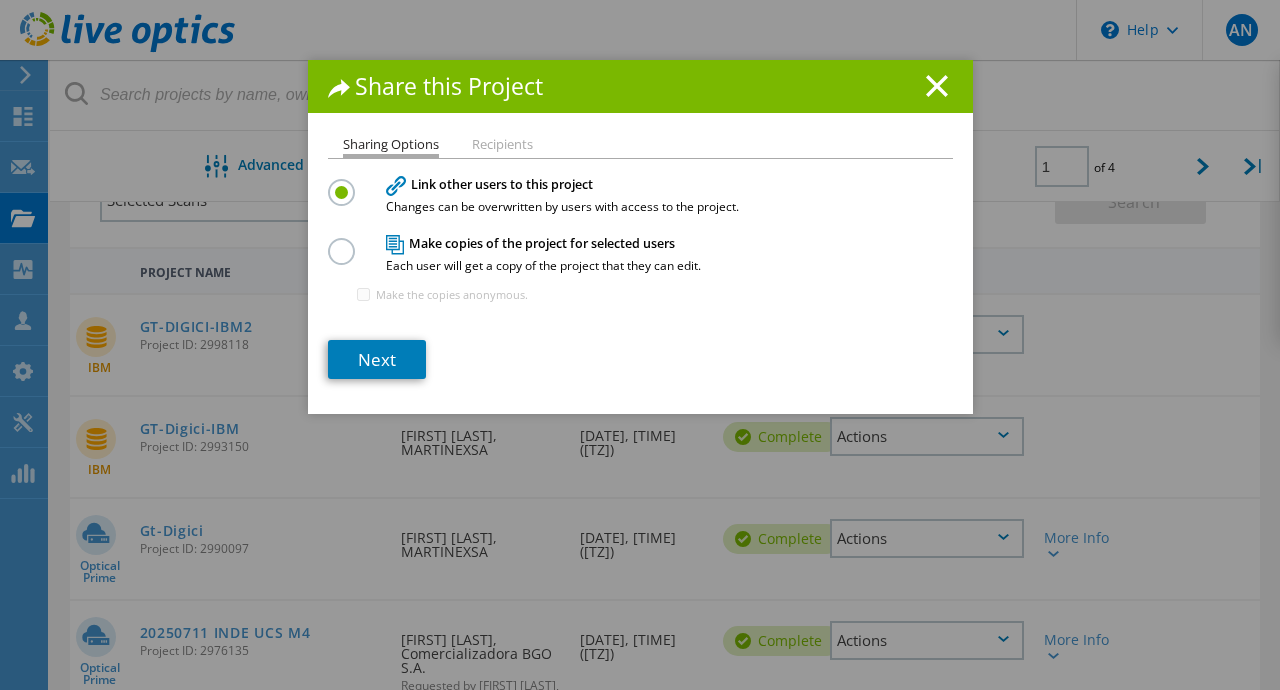 click at bounding box center [345, 240] 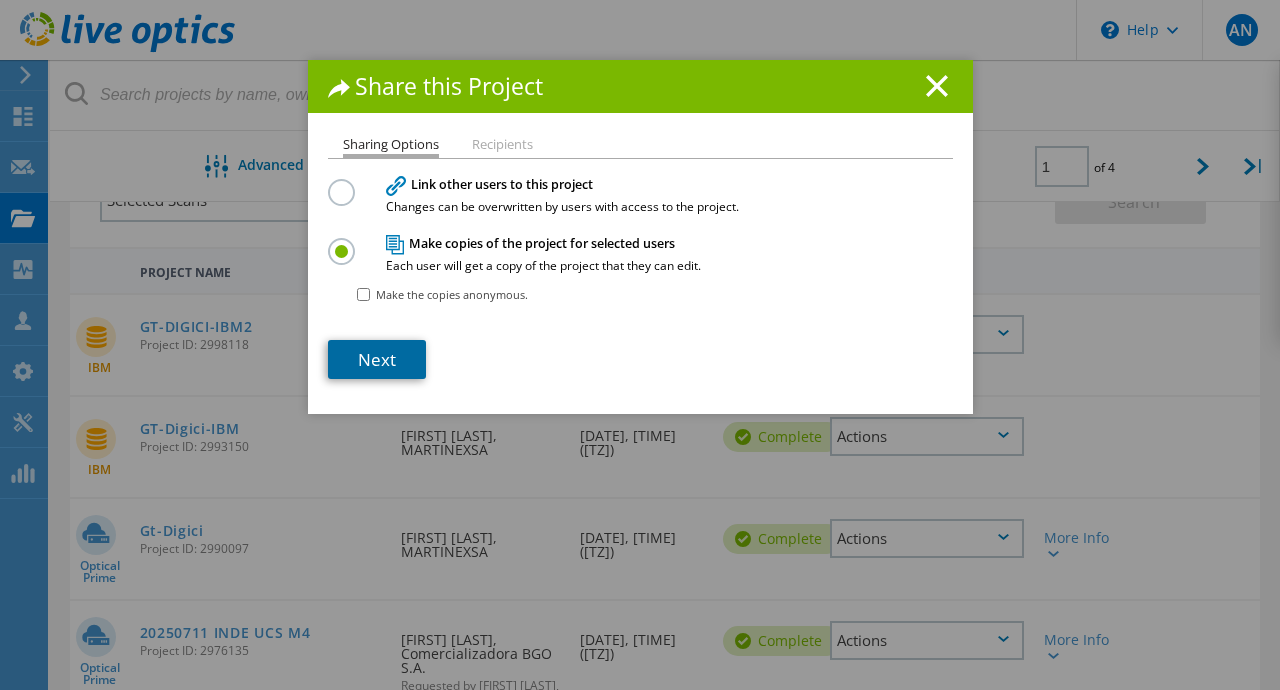 click on "Next" at bounding box center (377, 359) 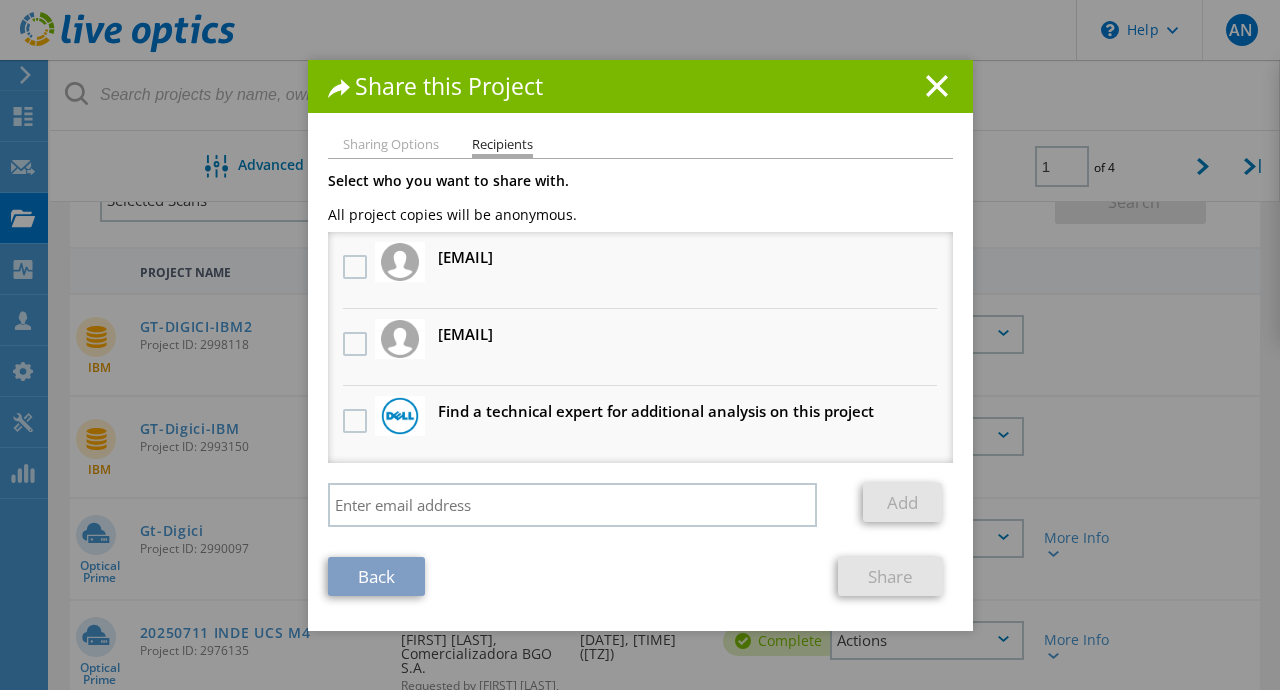 click on "[EMAIL]
Will receive an anonymous copy" at bounding box center (465, 334) 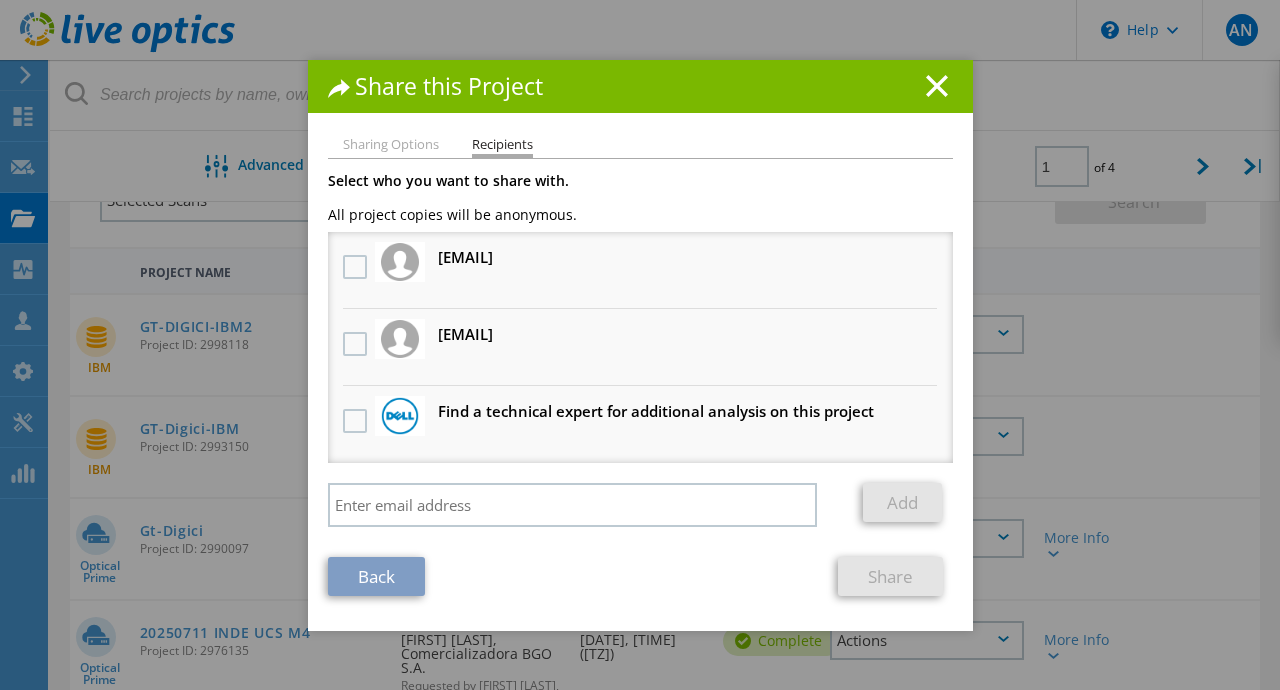 click on "[EMAIL]
Will receive an anonymous copy" at bounding box center [640, 270] 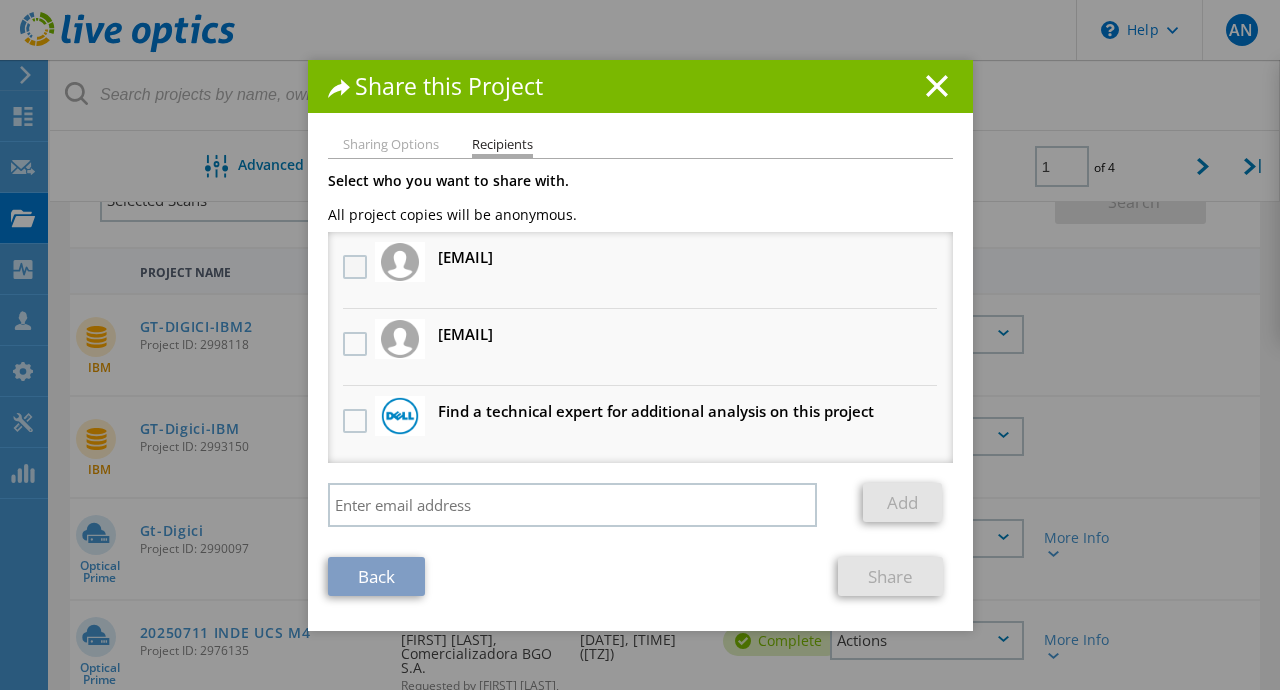 click at bounding box center [357, 267] 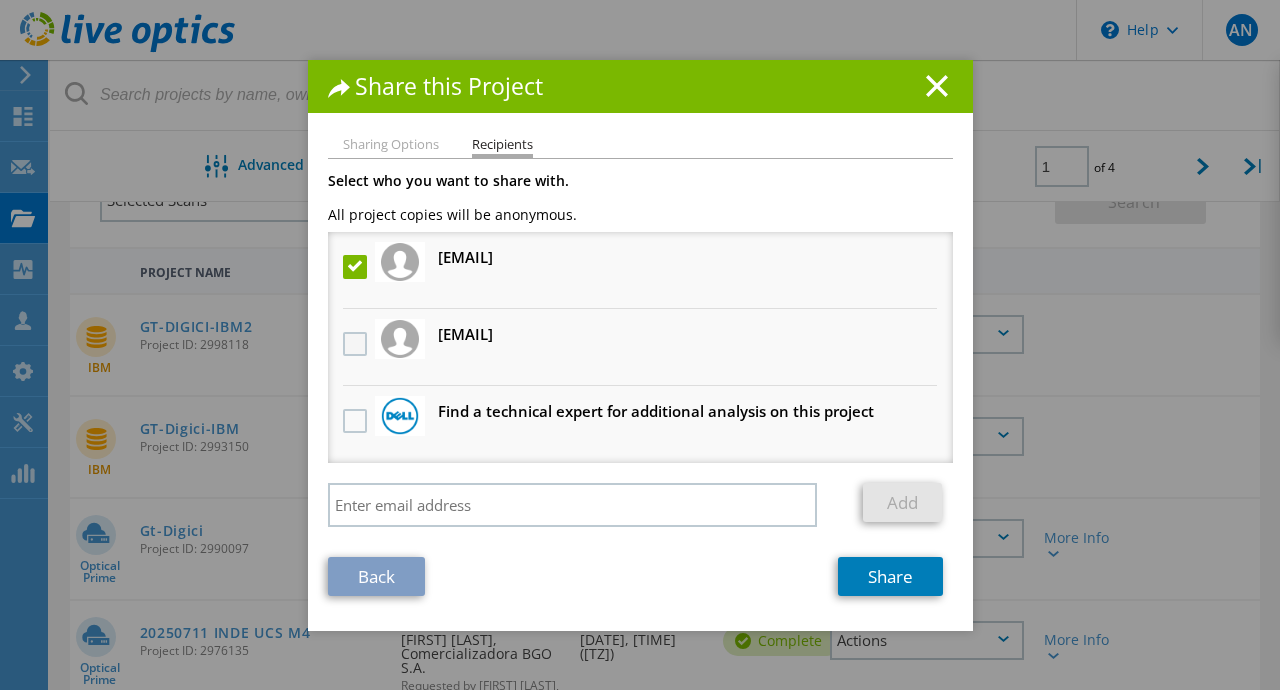 click at bounding box center [357, 344] 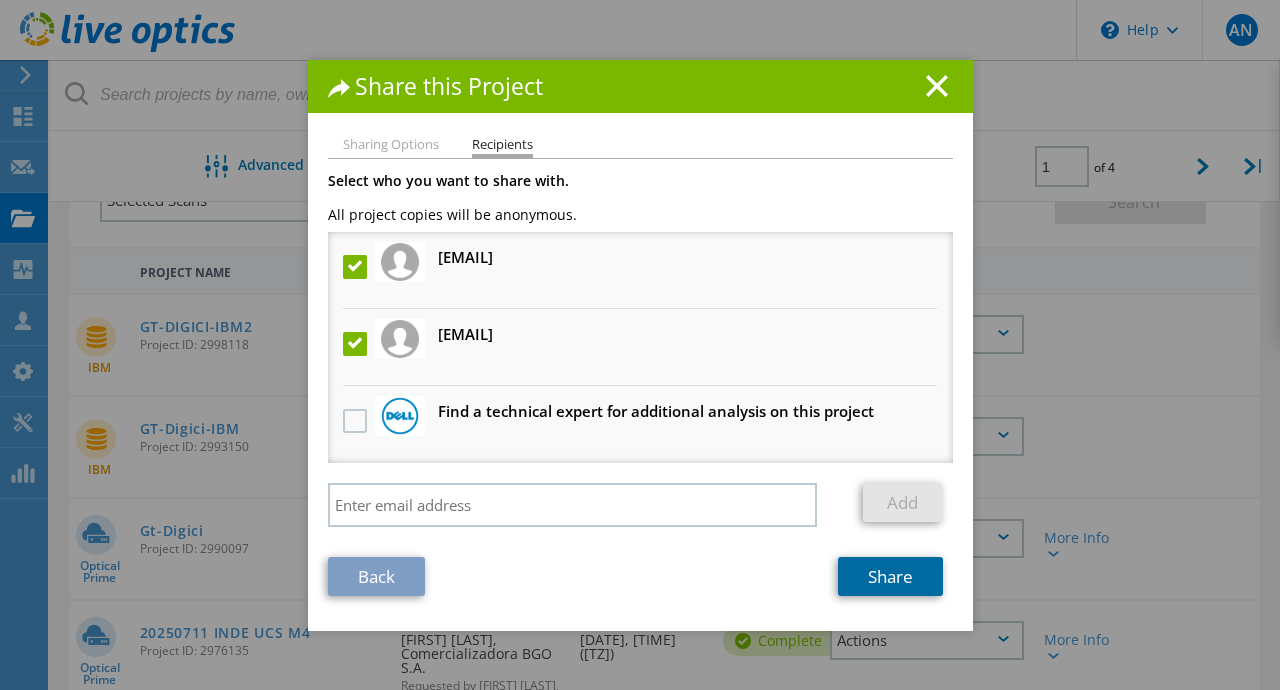 click on "Share" at bounding box center (890, 576) 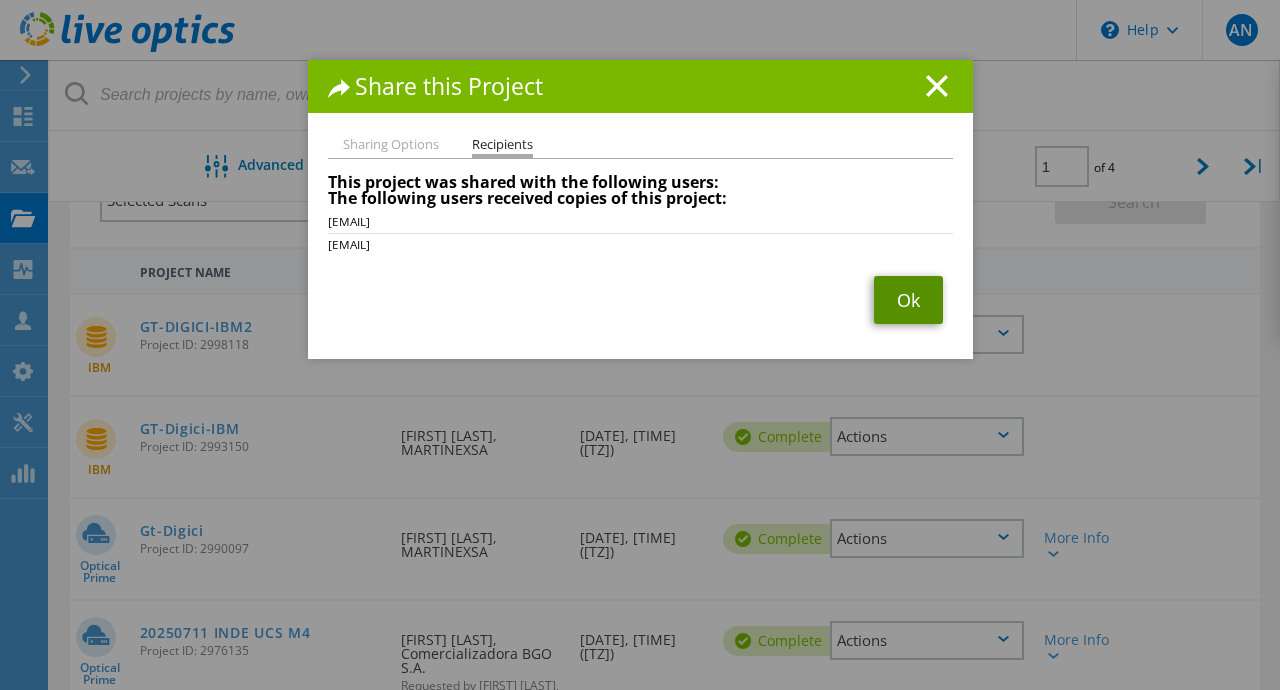 click on "Ok" at bounding box center (908, 300) 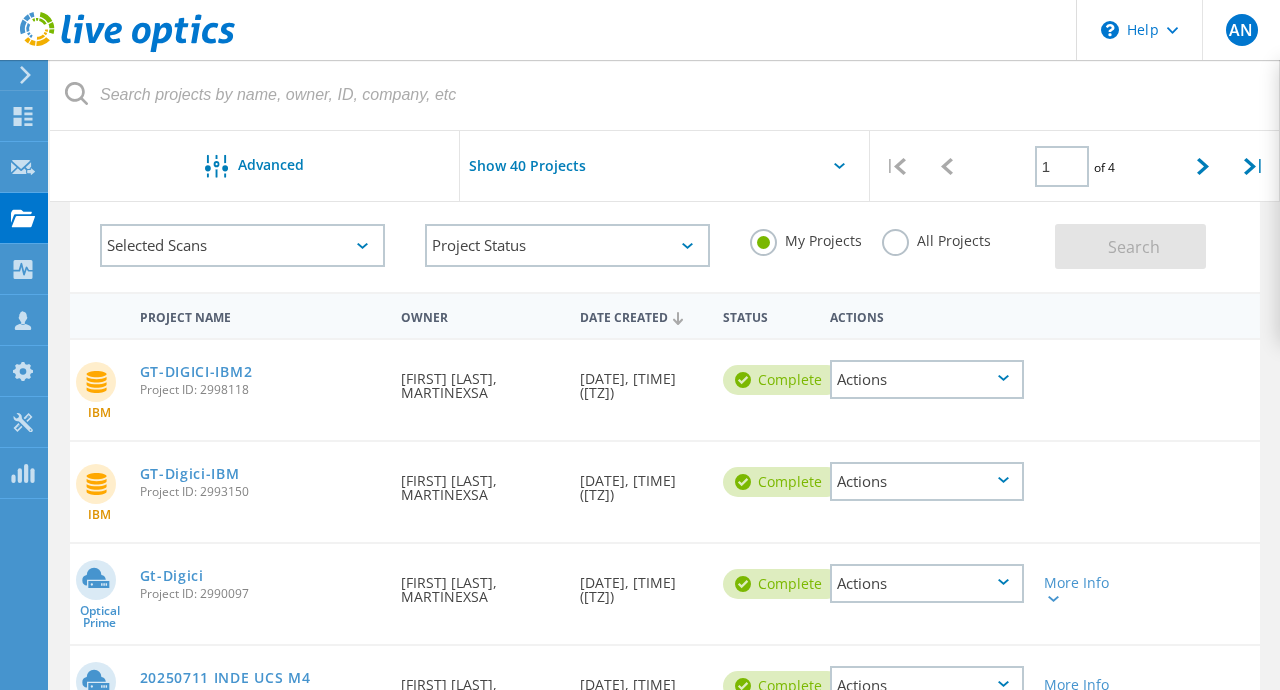 scroll, scrollTop: 101, scrollLeft: 0, axis: vertical 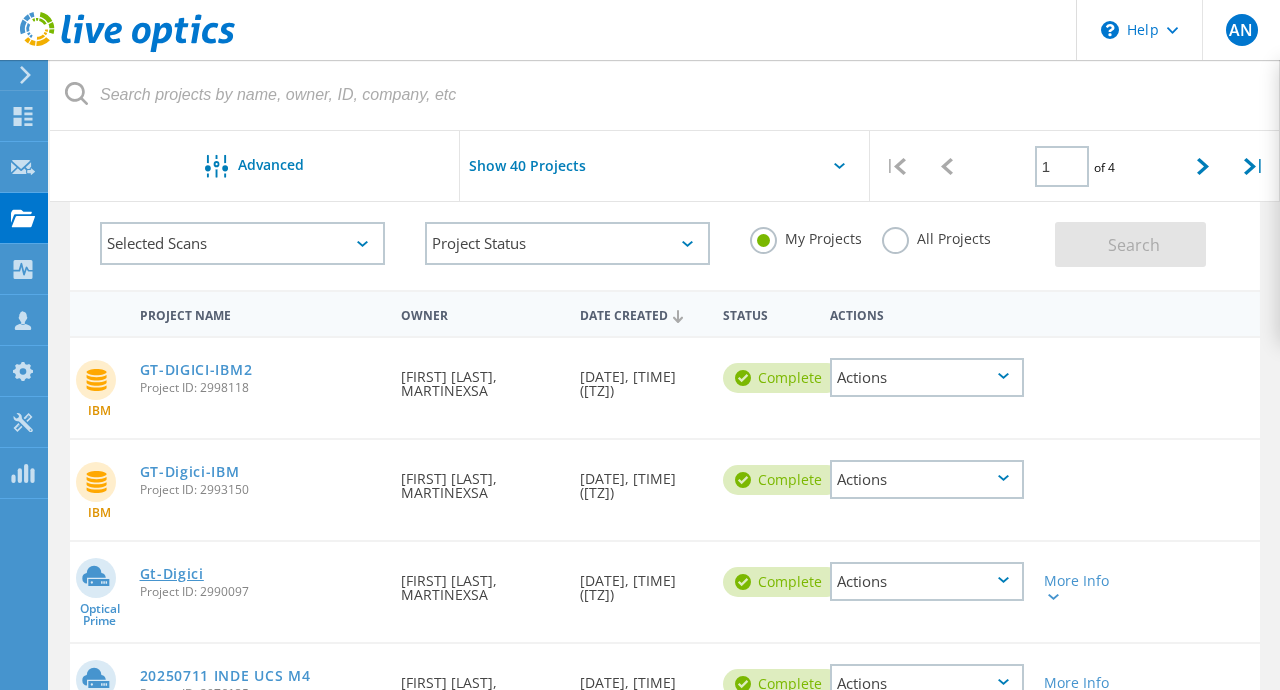 click on "Gt-Digici" 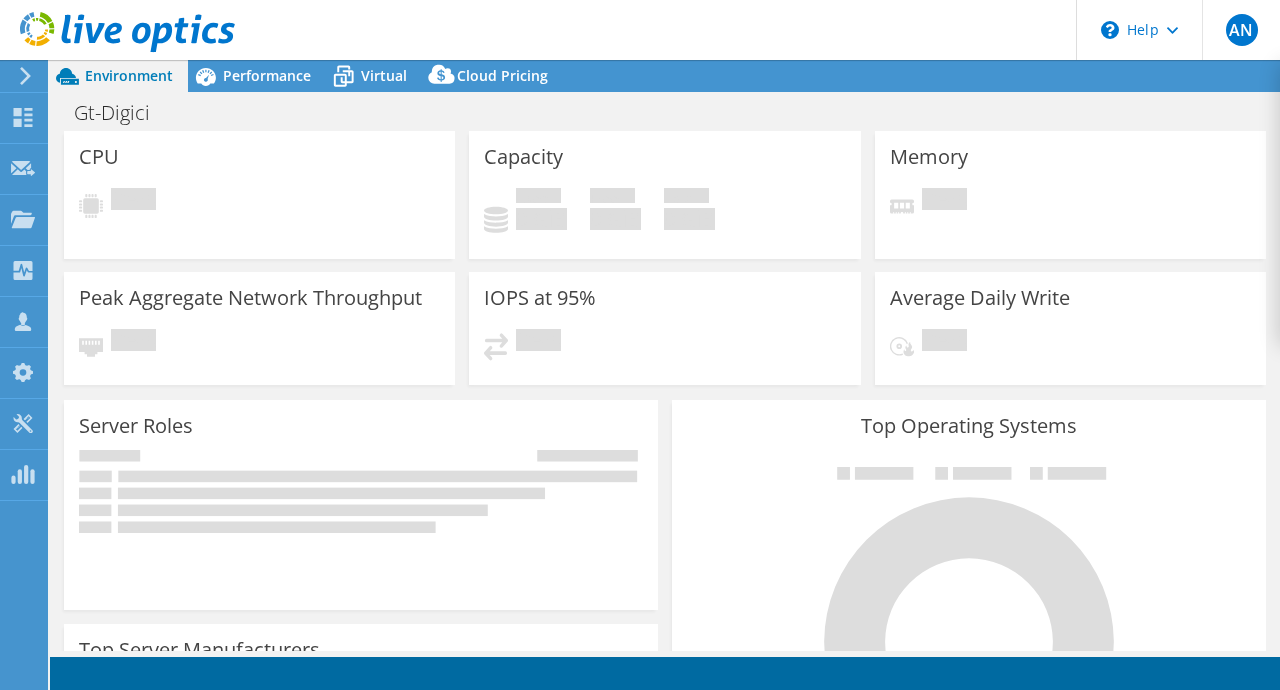 scroll, scrollTop: 0, scrollLeft: 0, axis: both 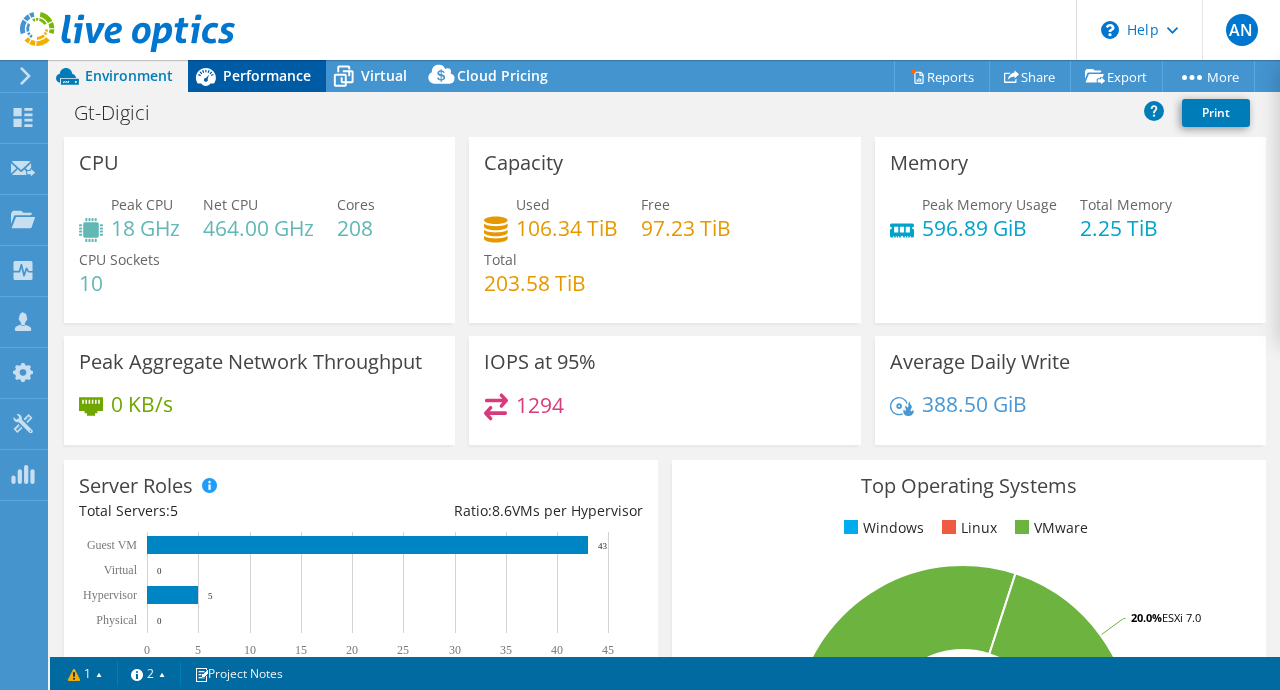 click on "Performance" at bounding box center (267, 75) 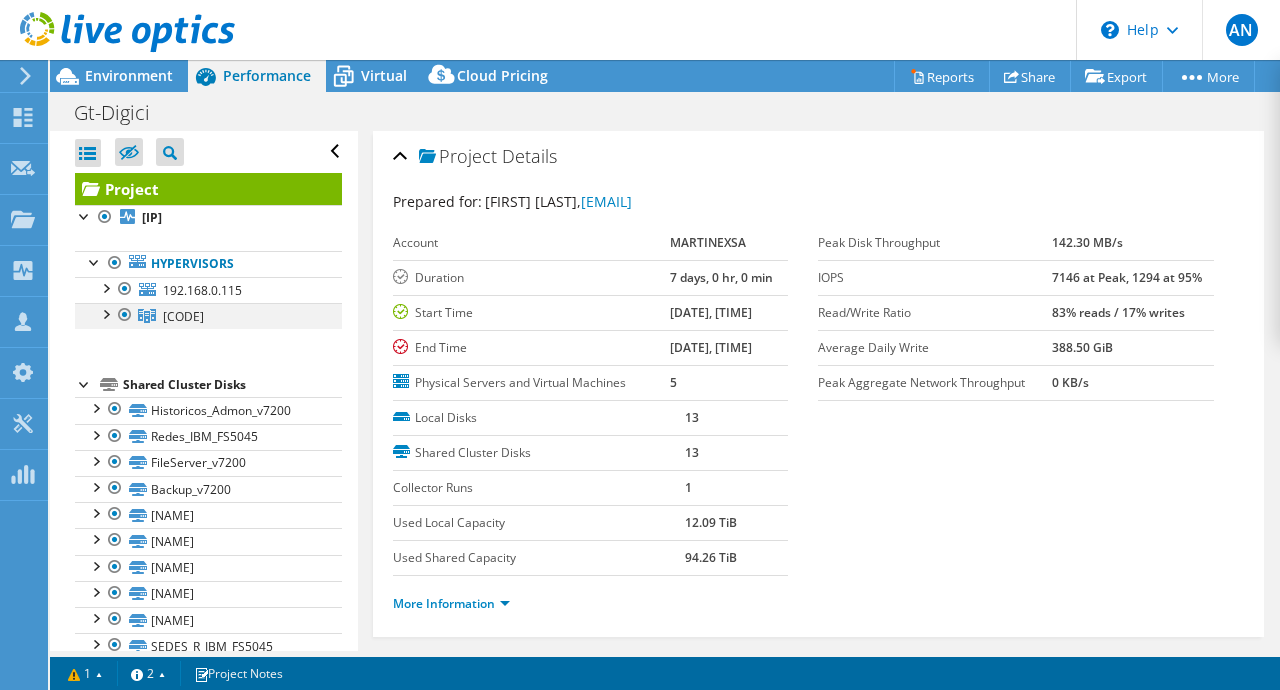 click at bounding box center [105, 313] 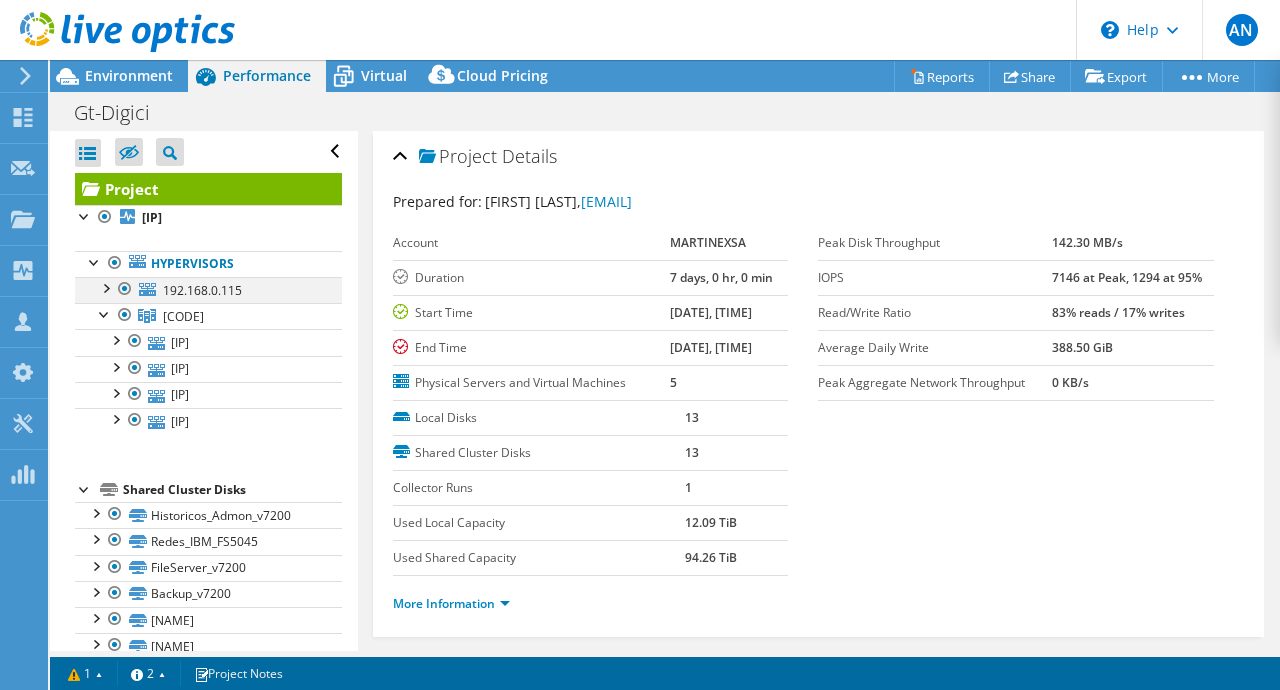 click at bounding box center [105, 287] 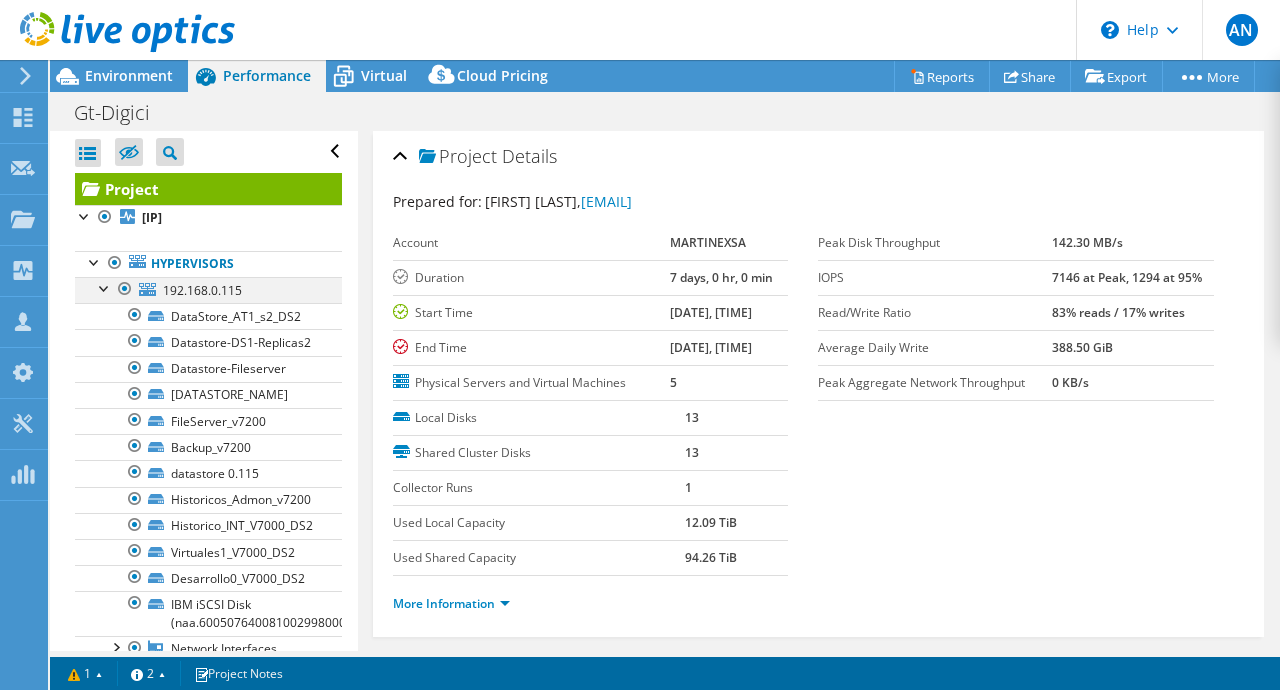 click at bounding box center [105, 287] 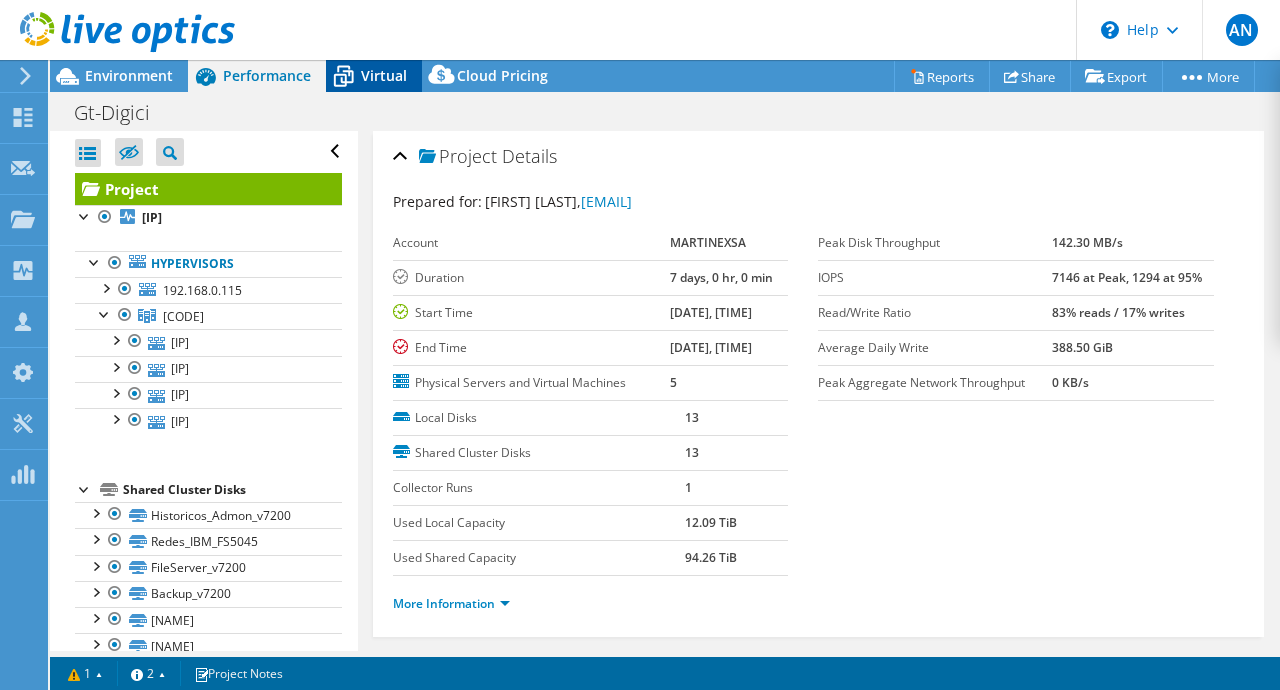 click on "Virtual" at bounding box center [384, 75] 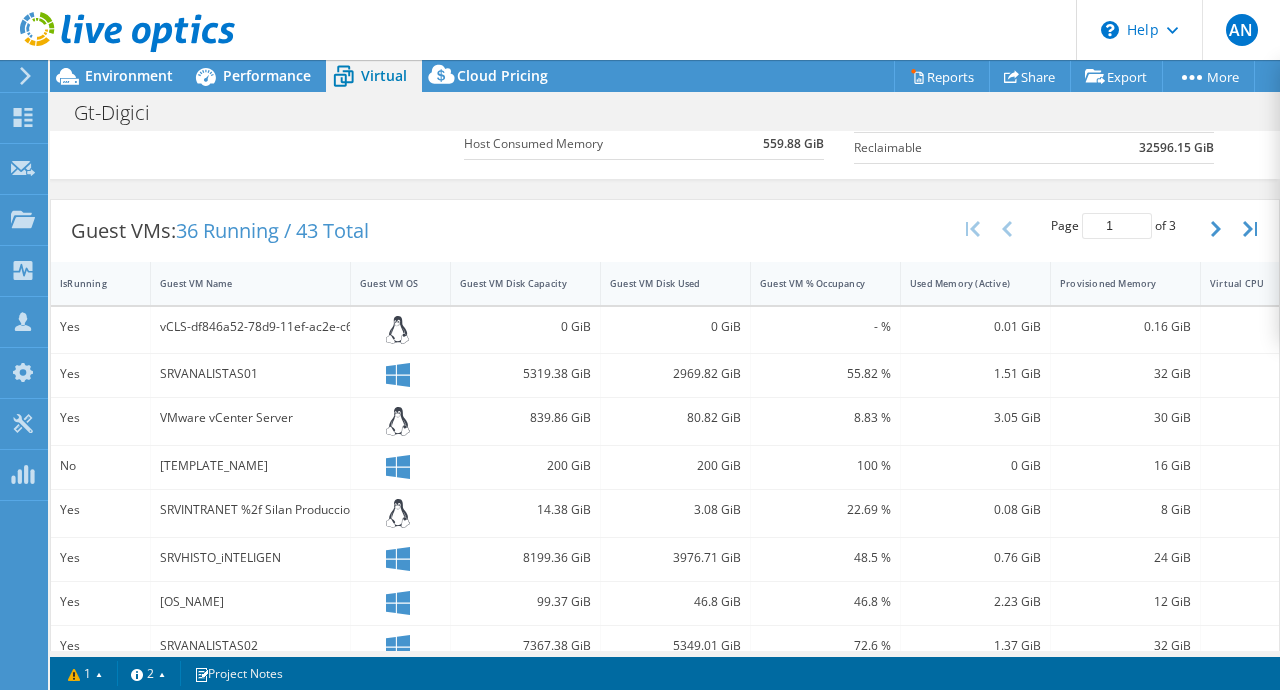 scroll, scrollTop: 326, scrollLeft: 0, axis: vertical 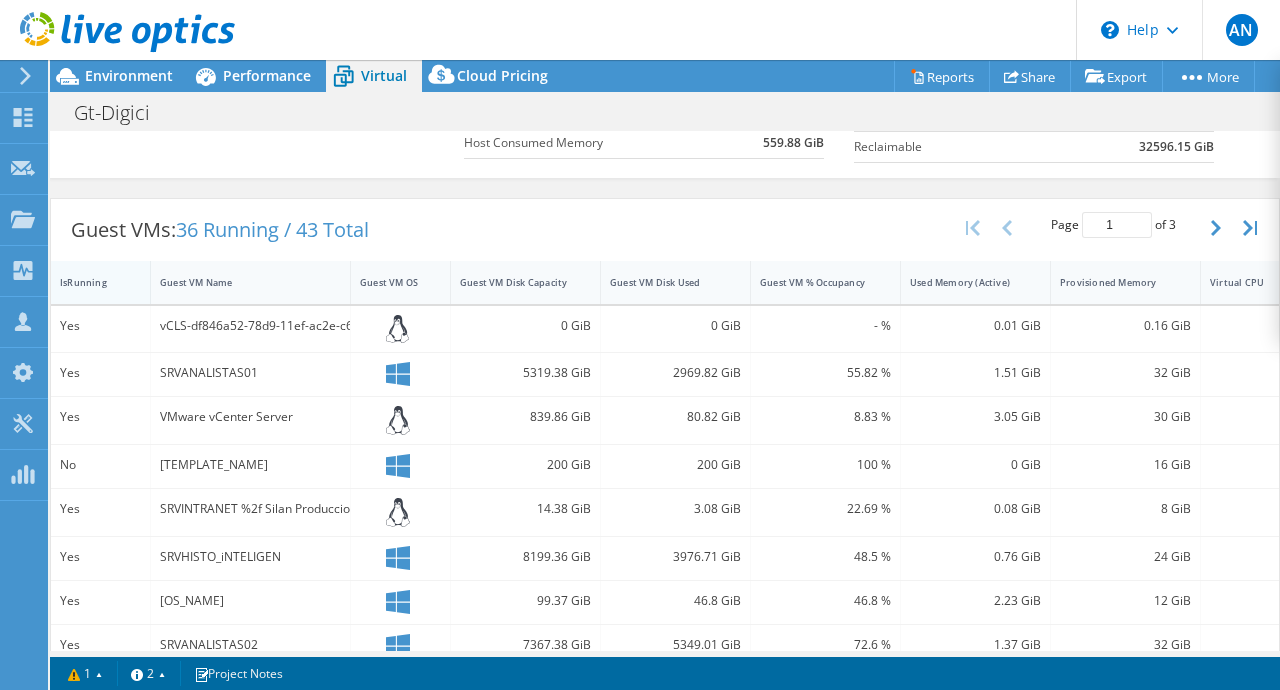 click on "IsRunning" at bounding box center [88, 282] 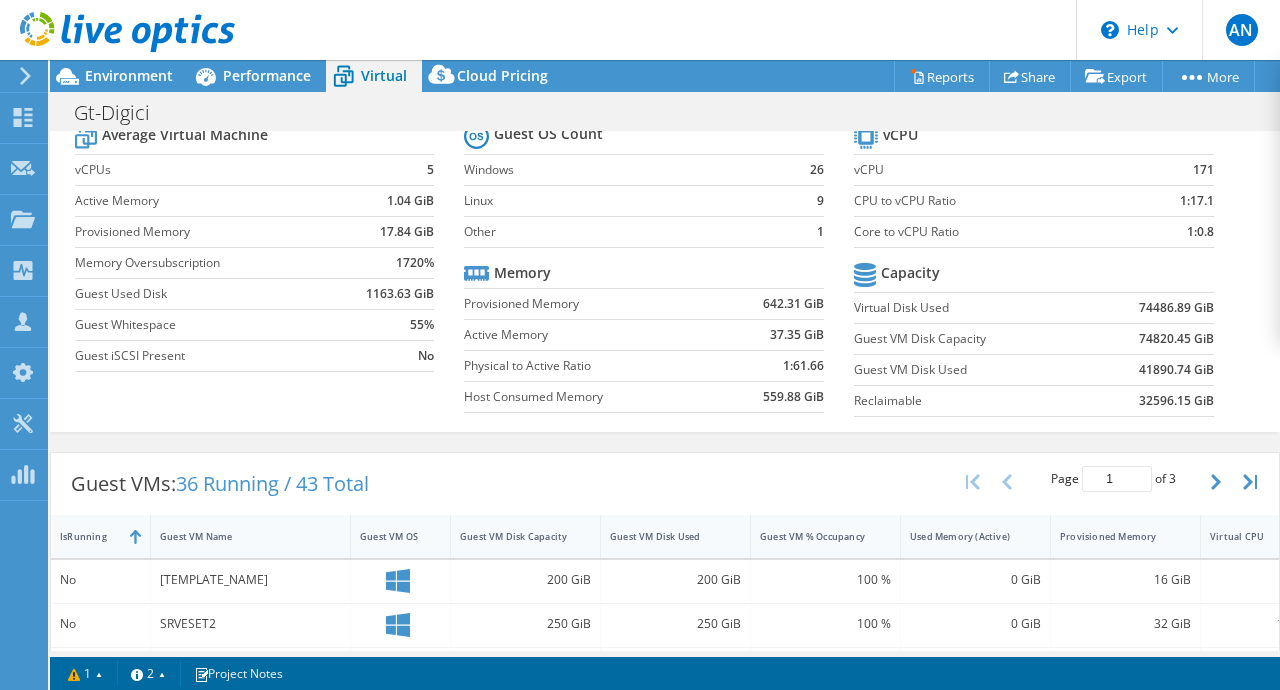 scroll, scrollTop: 0, scrollLeft: 0, axis: both 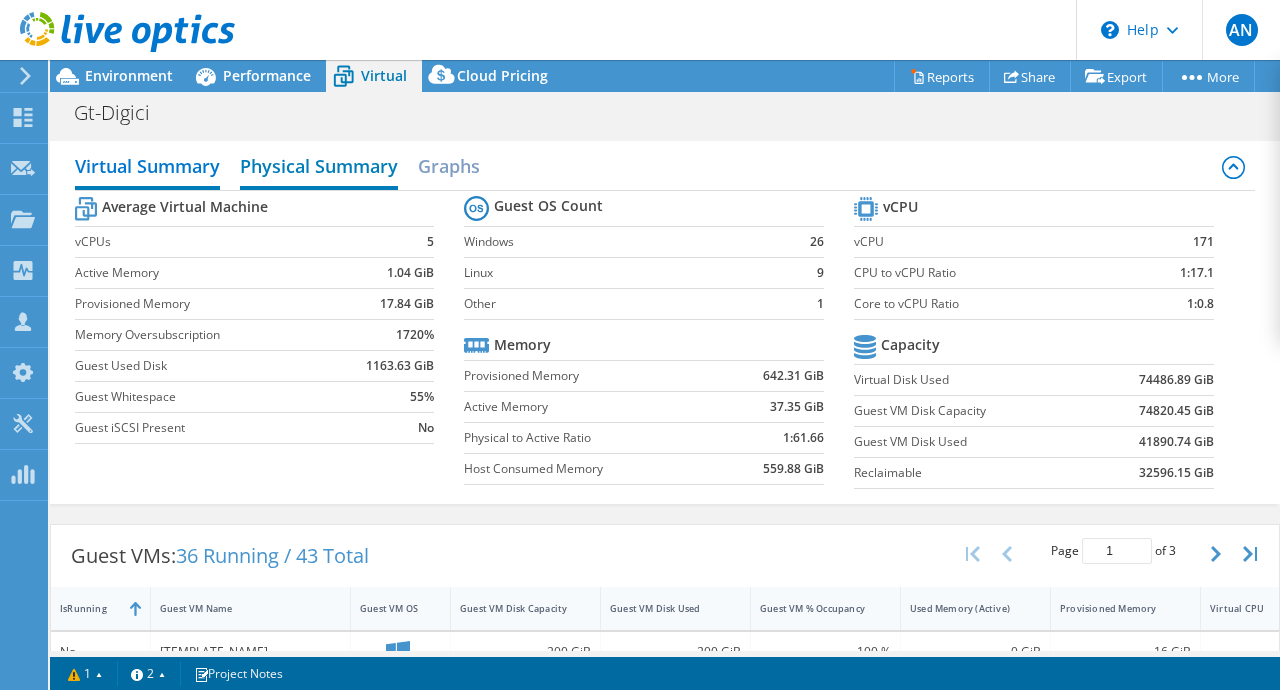 click on "Physical Summary" at bounding box center [319, 168] 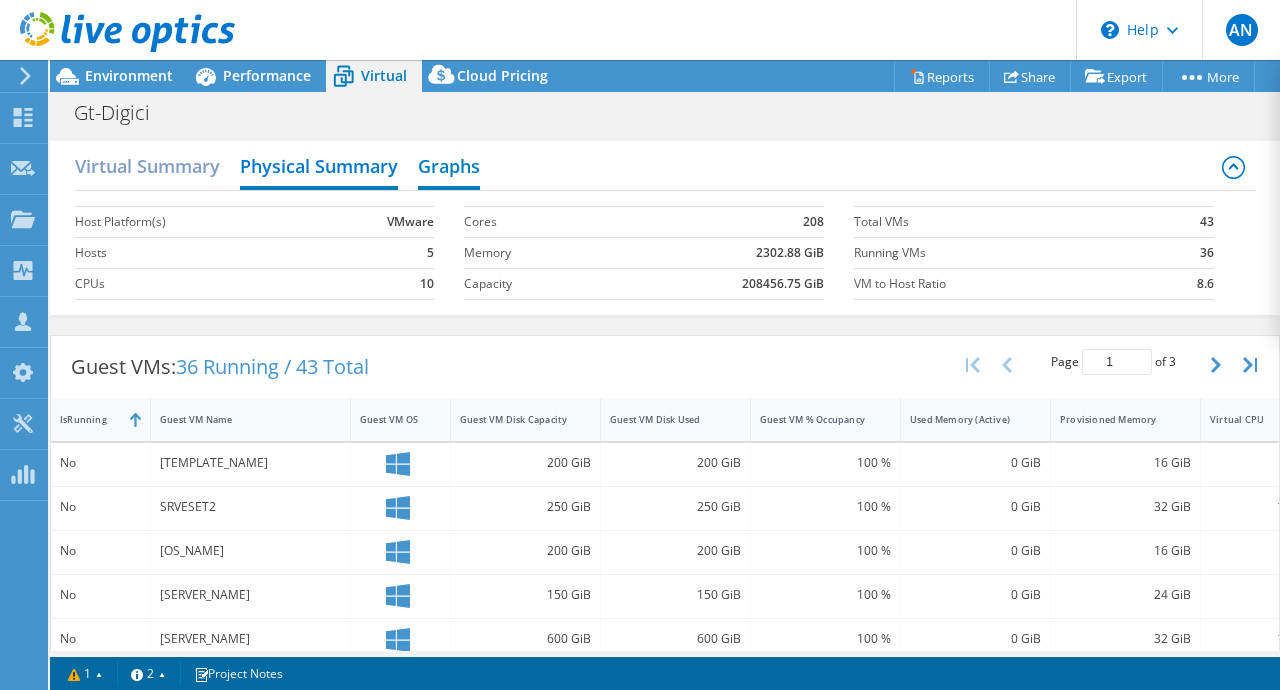 click on "Graphs" at bounding box center (449, 168) 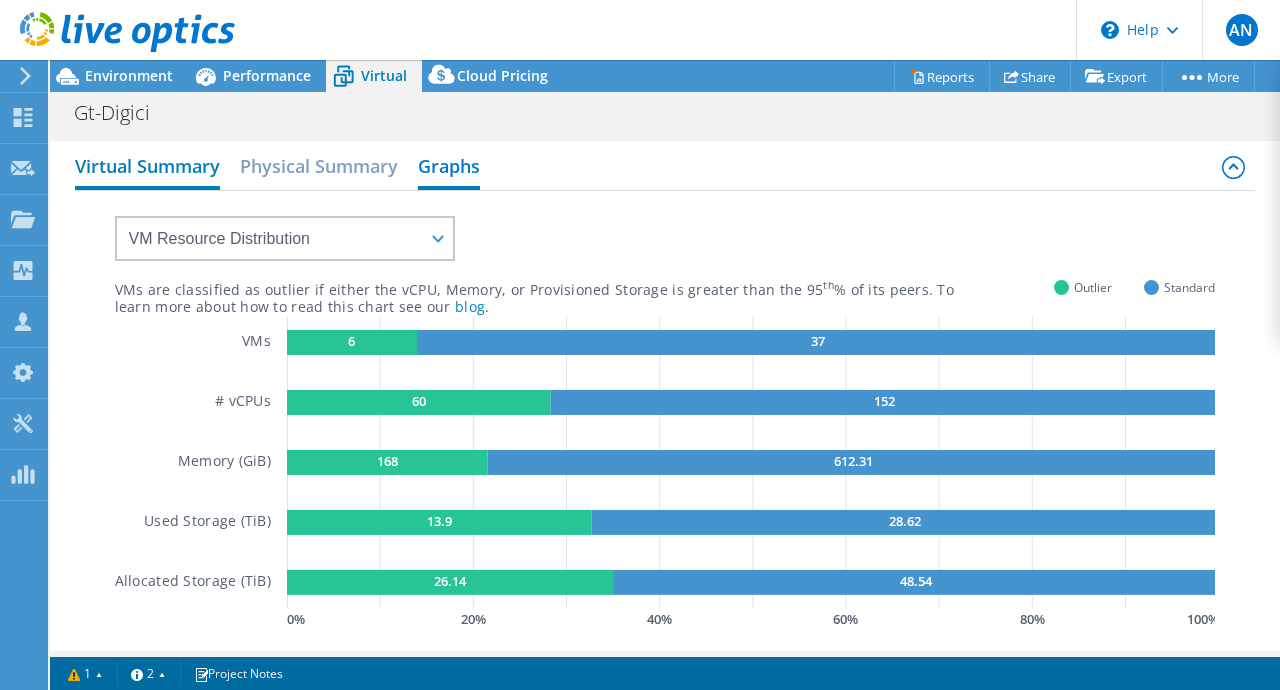 click on "Virtual Summary" at bounding box center [147, 168] 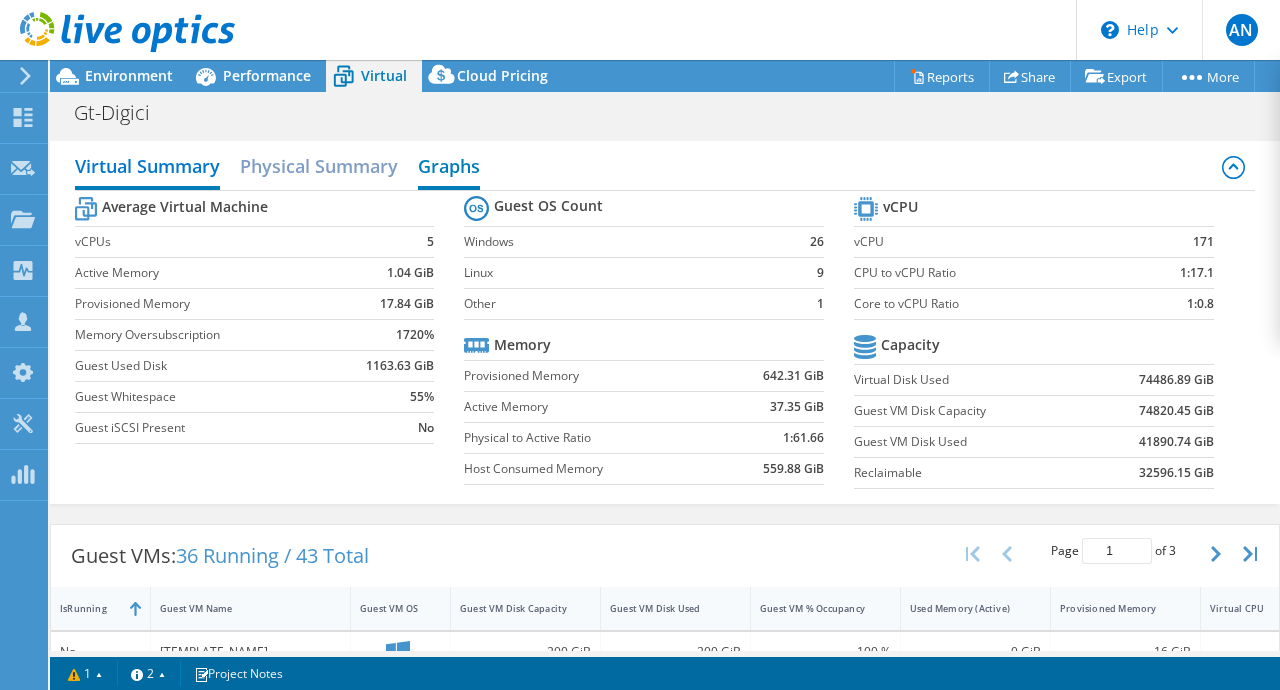 click on "Graphs" at bounding box center [449, 168] 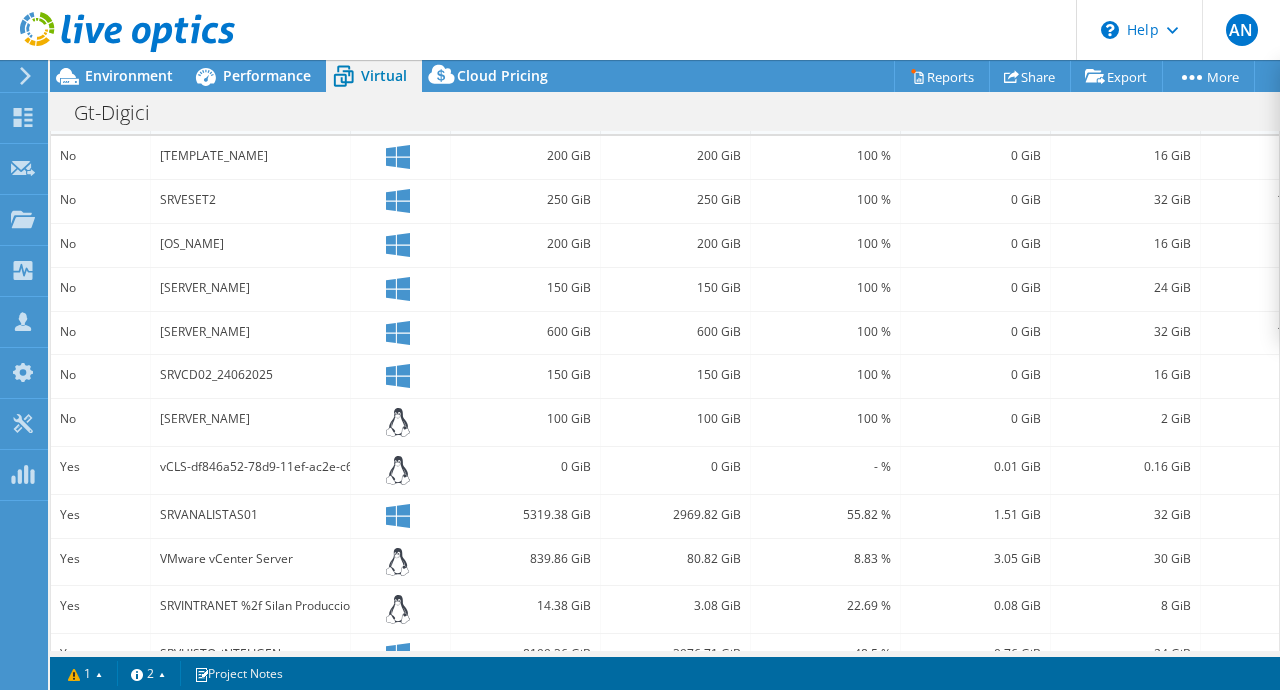 scroll, scrollTop: 0, scrollLeft: 0, axis: both 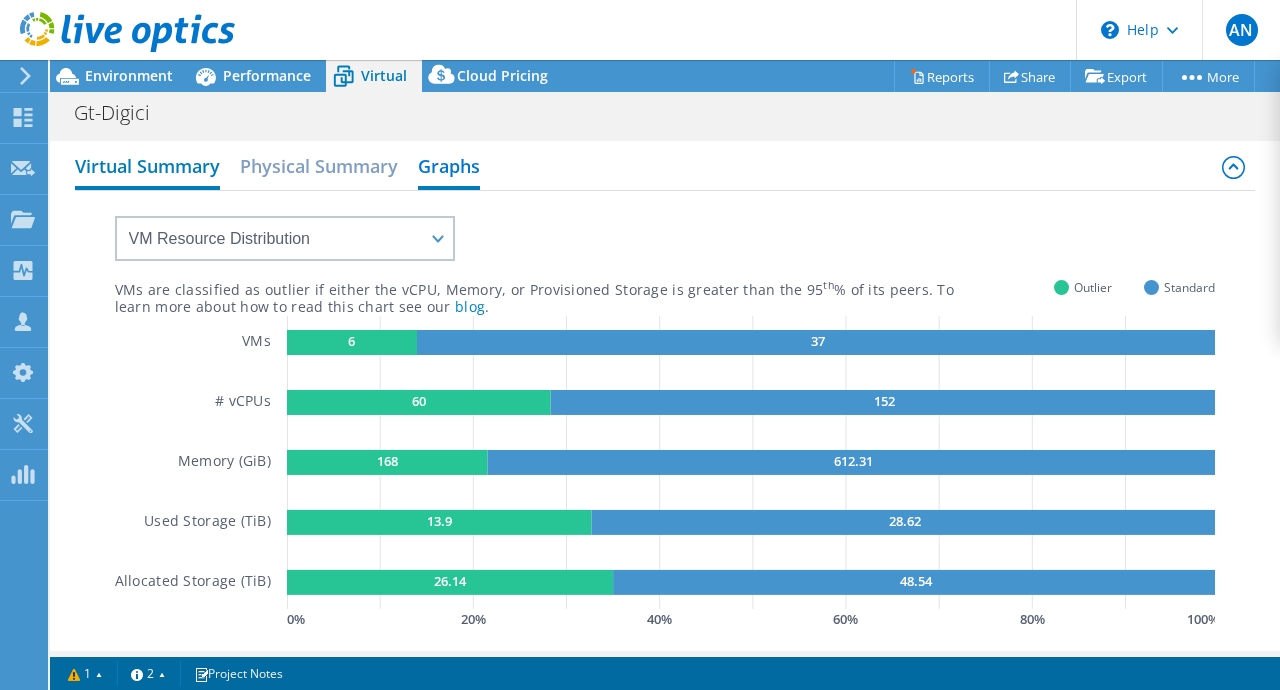 click on "Virtual Summary" at bounding box center [147, 168] 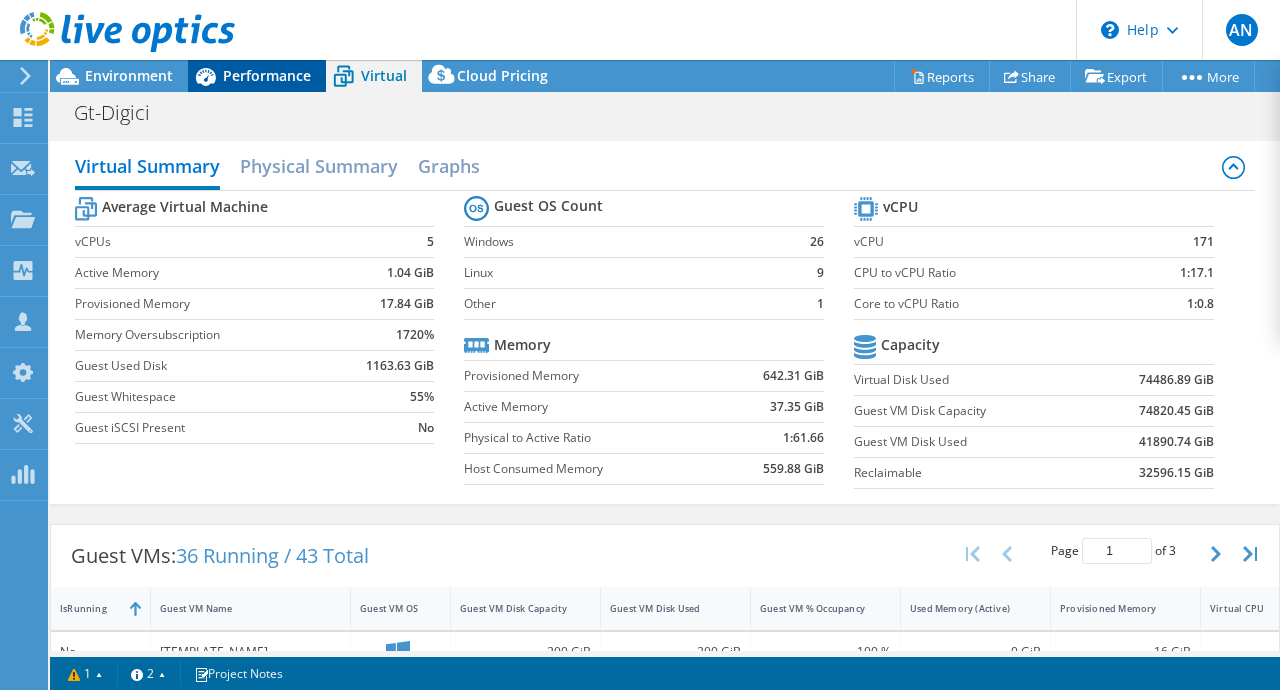 click on "Performance" at bounding box center (267, 75) 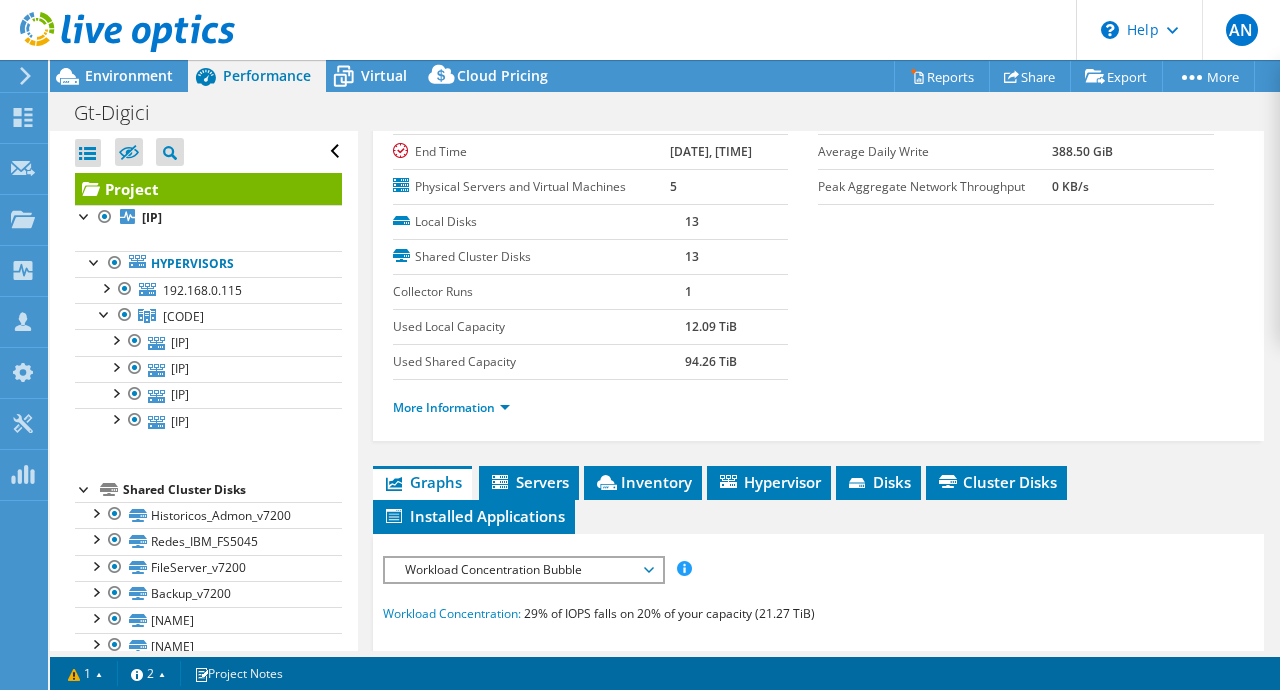 scroll, scrollTop: 197, scrollLeft: 0, axis: vertical 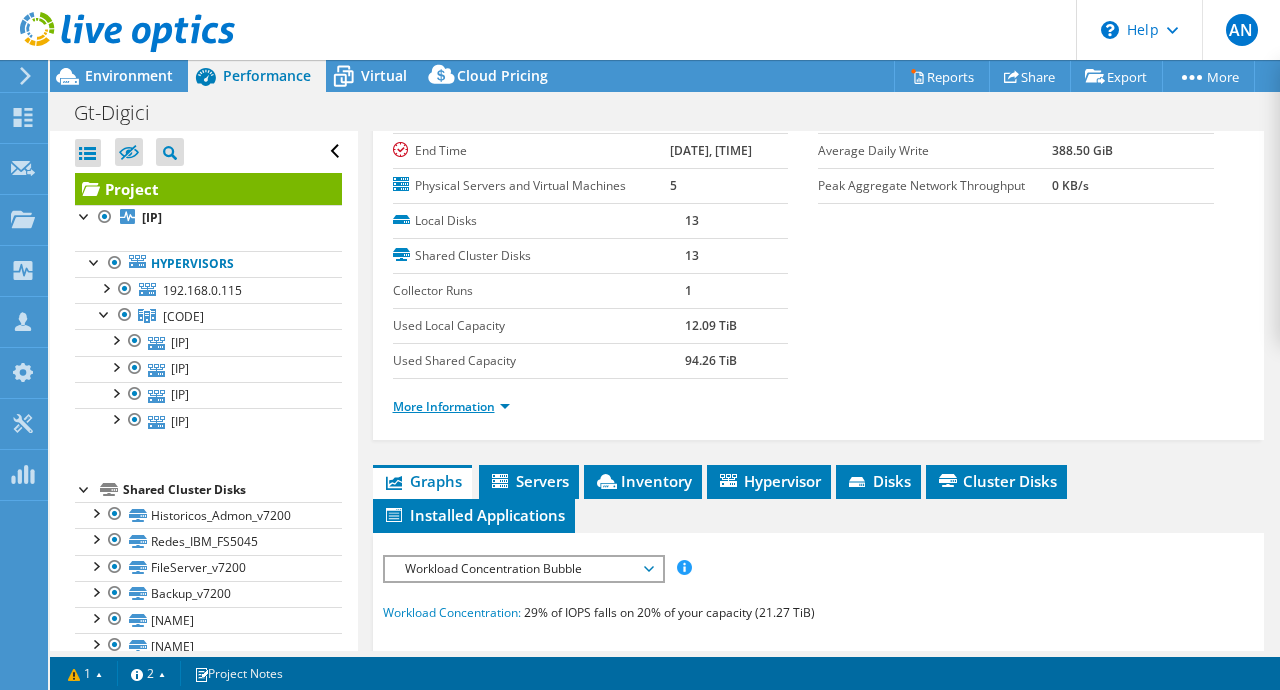 click on "More Information" at bounding box center [451, 406] 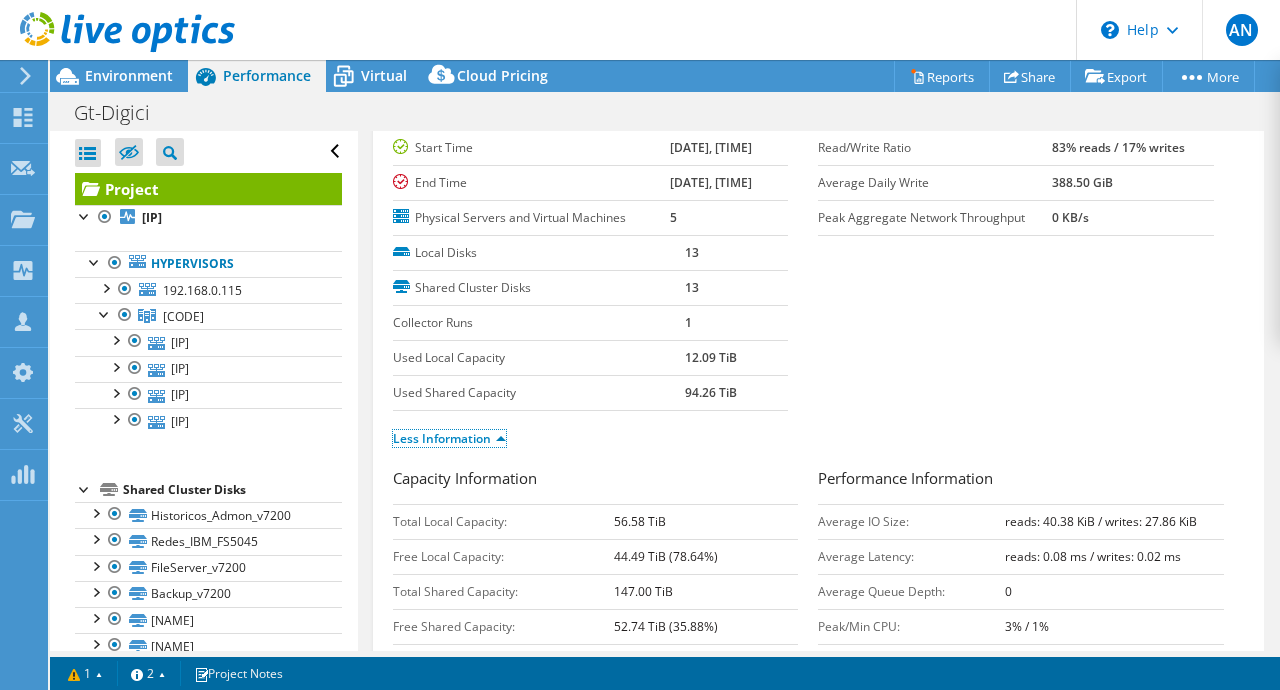 scroll, scrollTop: 0, scrollLeft: 0, axis: both 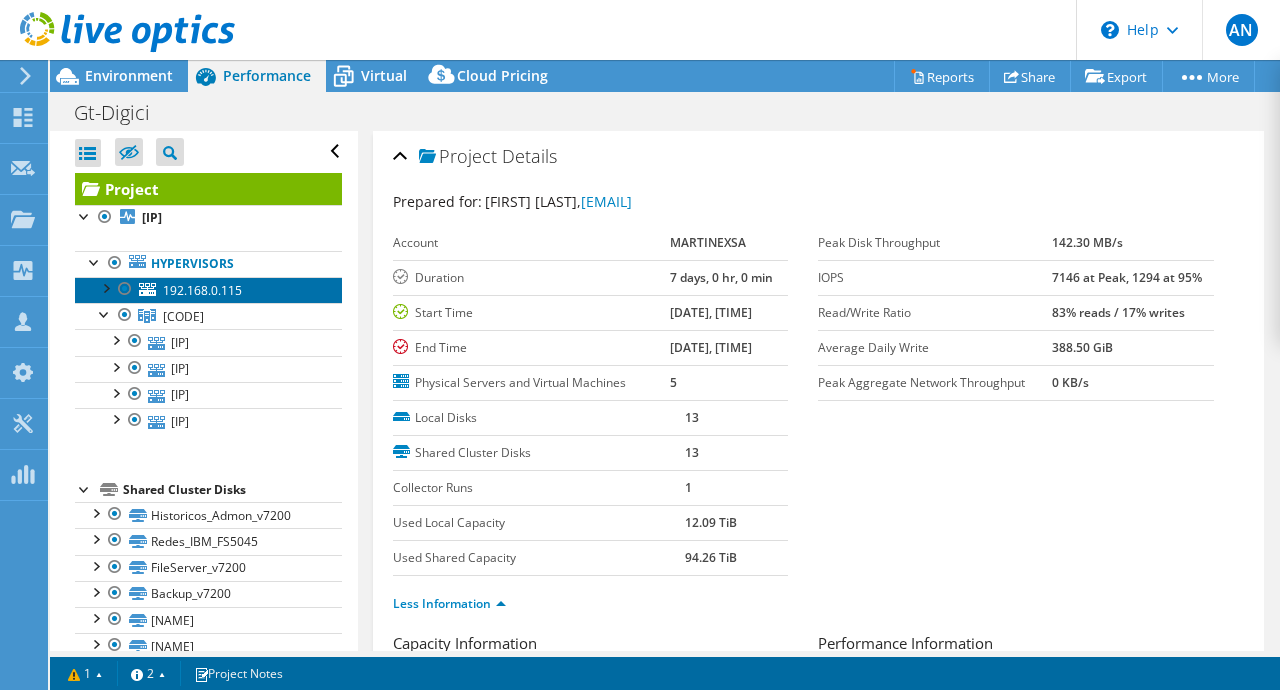 click on "192.168.0.115" at bounding box center (202, 290) 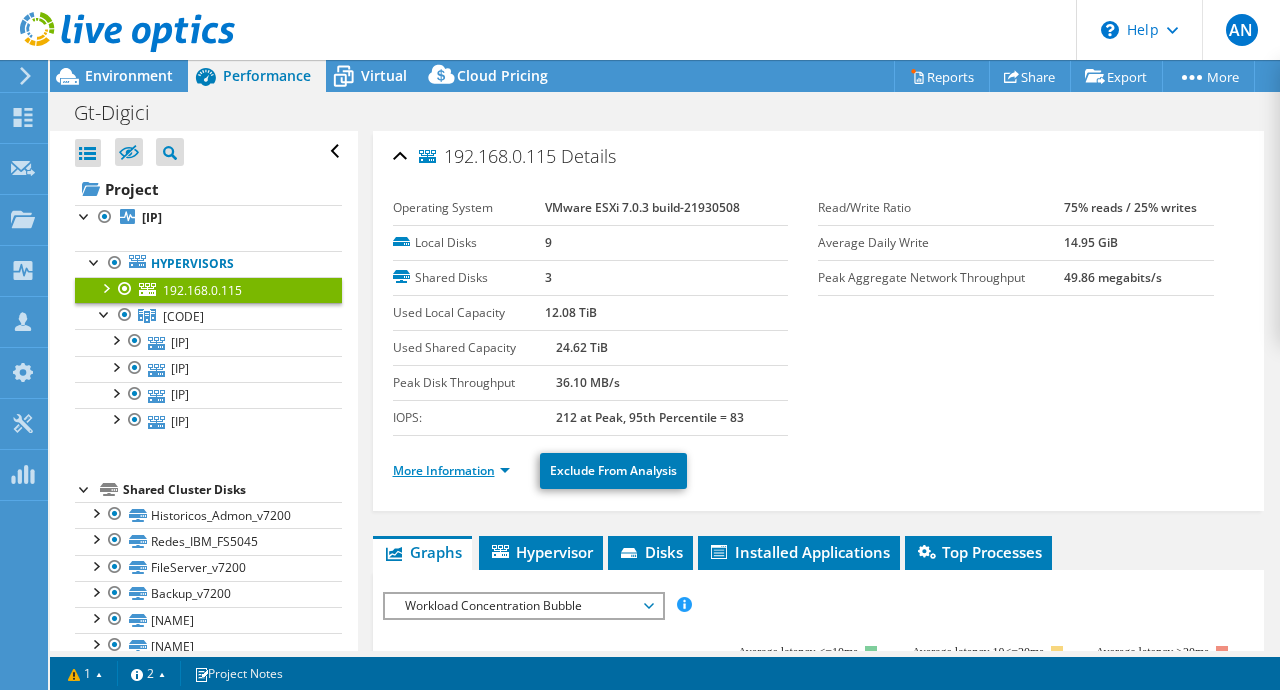 click on "More Information" at bounding box center [451, 470] 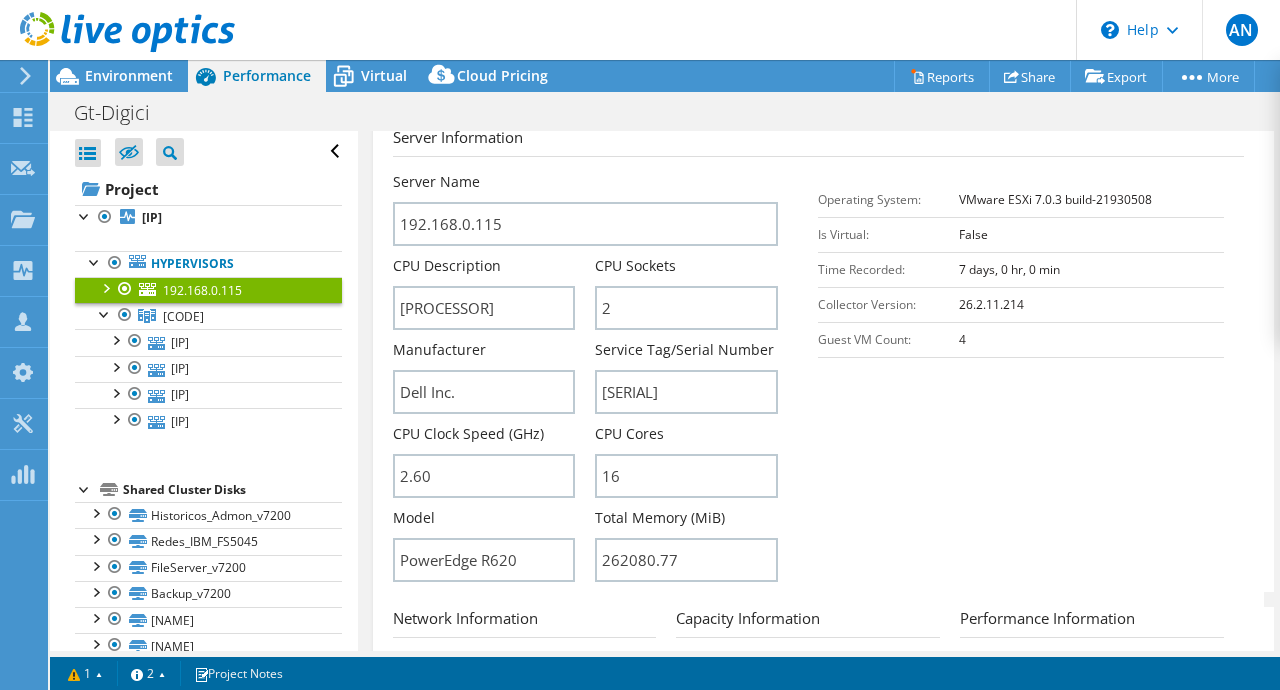 scroll, scrollTop: 396, scrollLeft: 0, axis: vertical 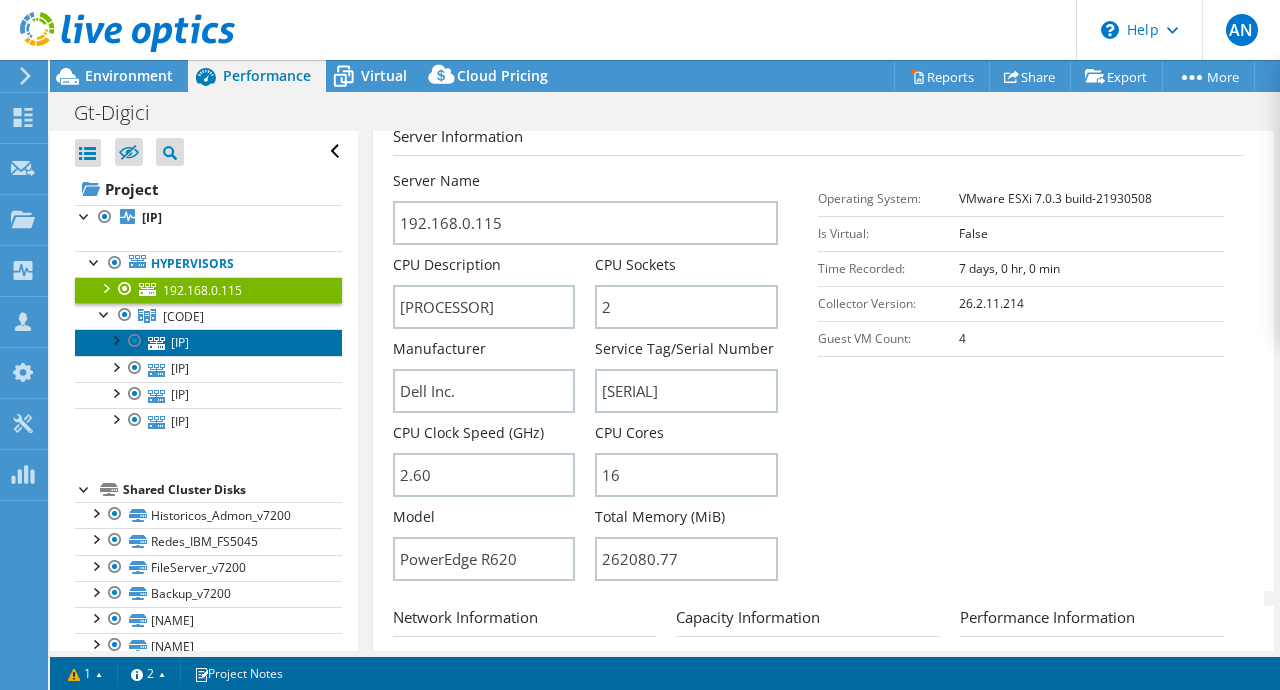 click on "192.168.0.31" at bounding box center (208, 342) 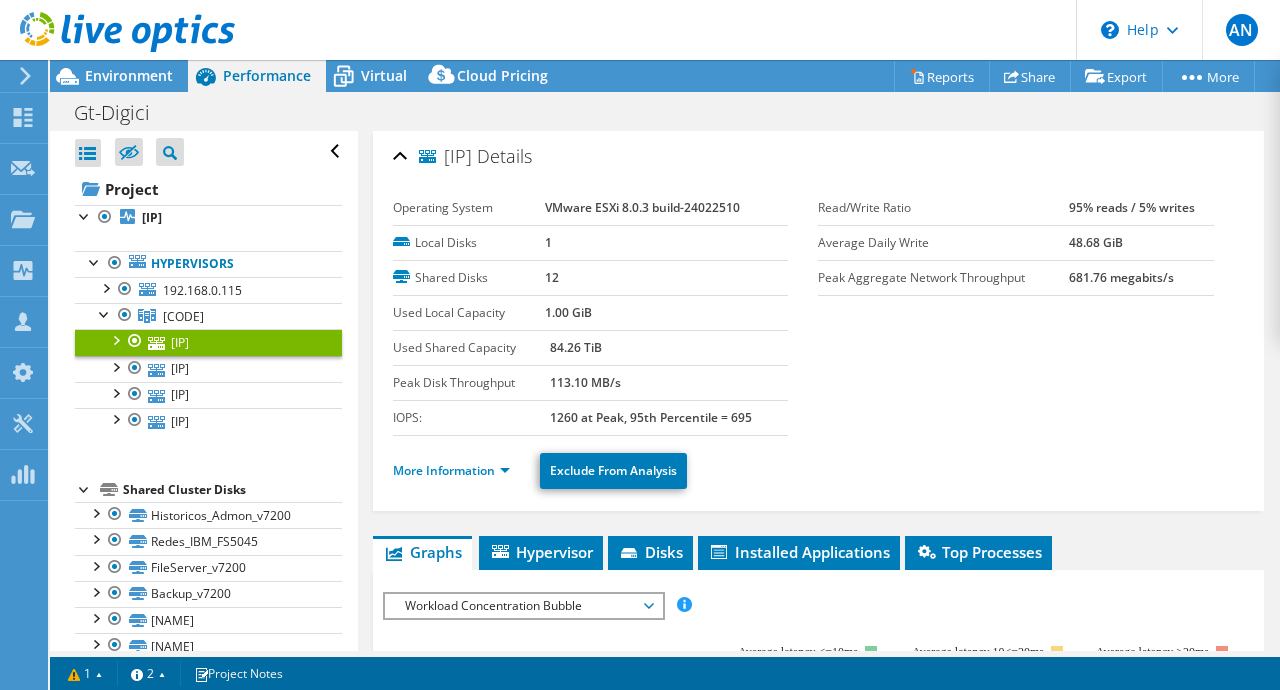 scroll, scrollTop: 9, scrollLeft: 0, axis: vertical 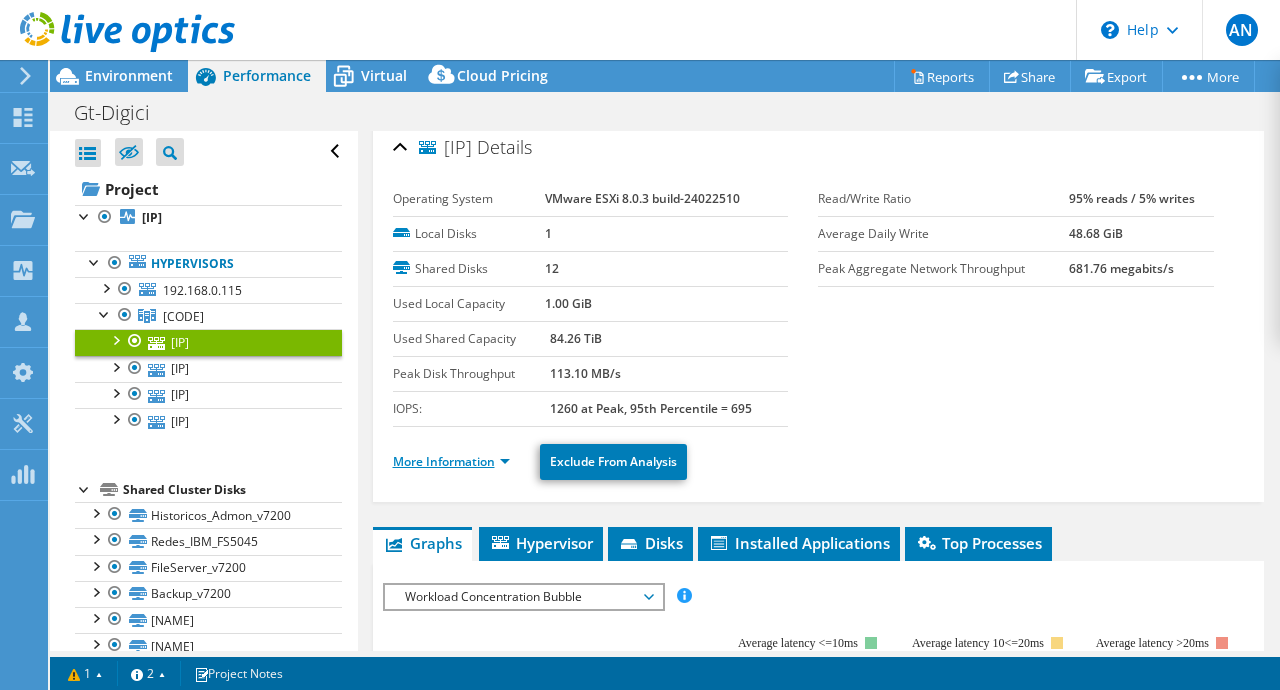 click on "More Information" at bounding box center [451, 461] 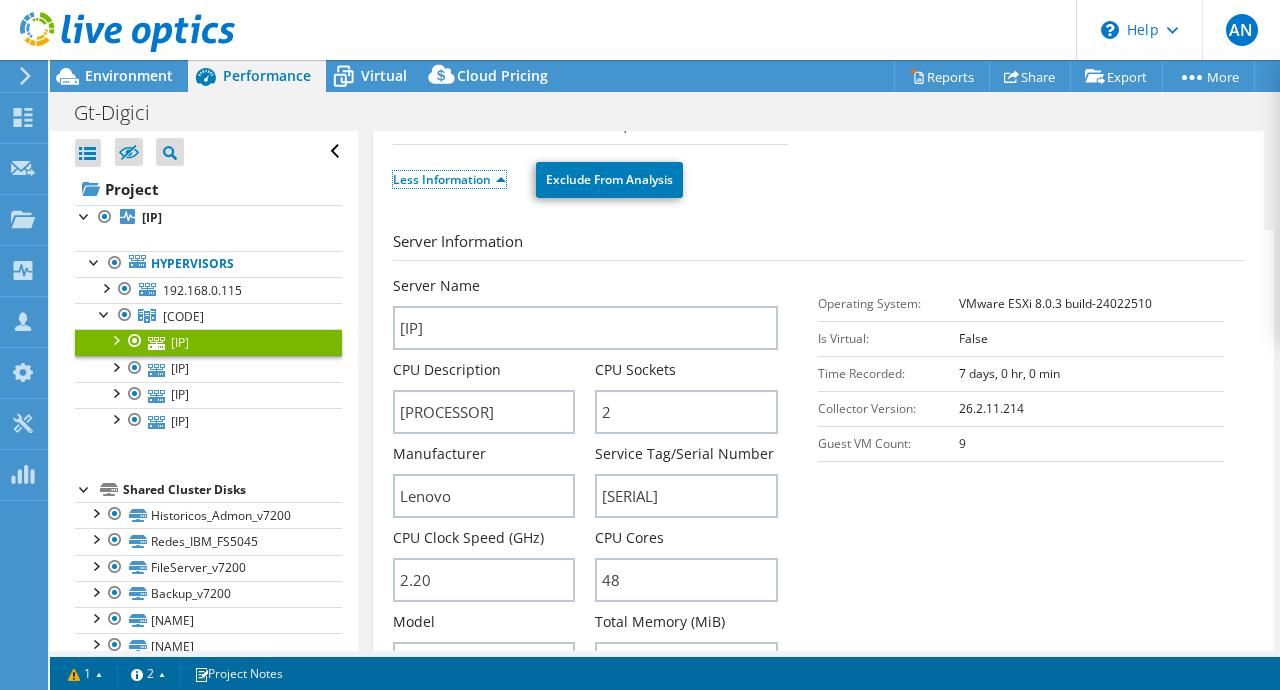 scroll, scrollTop: 293, scrollLeft: 0, axis: vertical 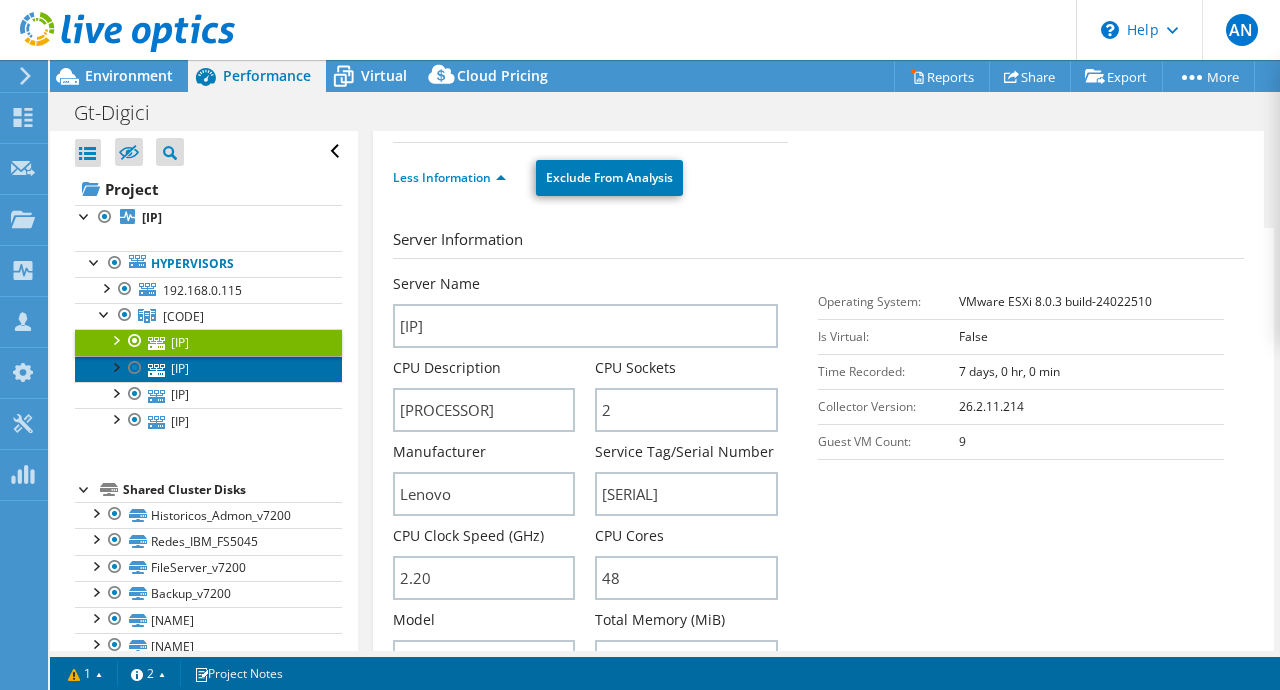 click on "192.168.0.34" at bounding box center (208, 369) 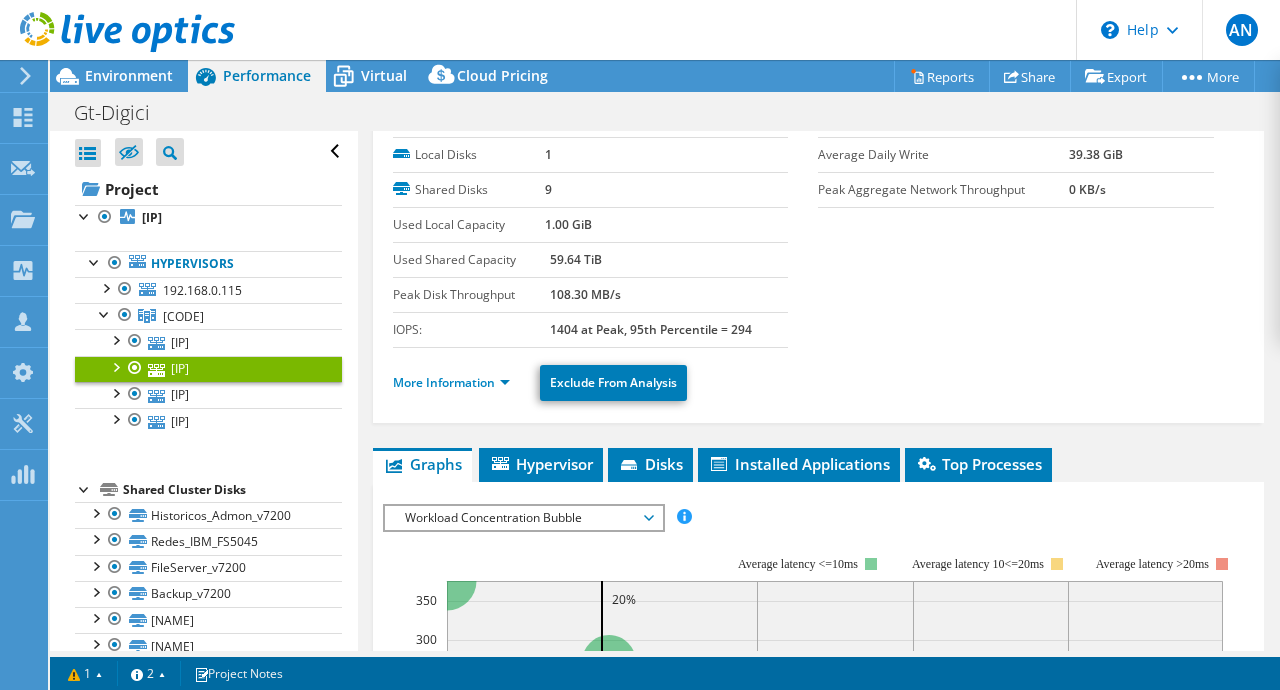 scroll, scrollTop: 69, scrollLeft: 0, axis: vertical 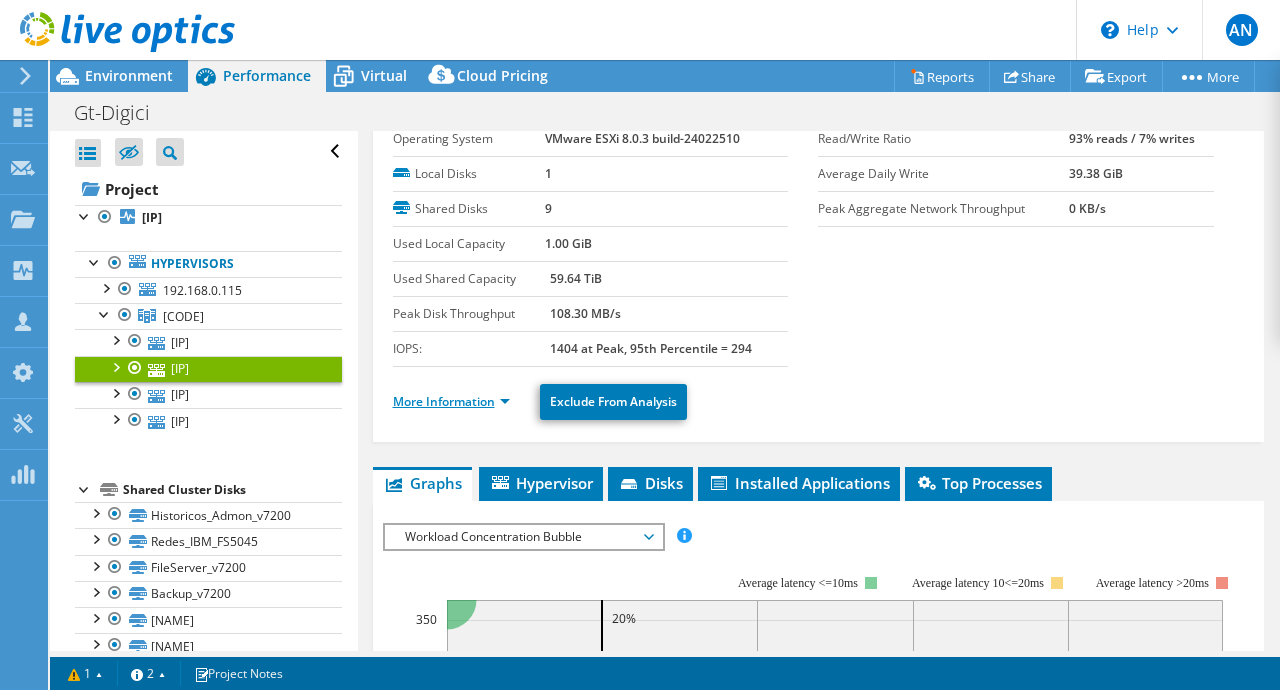 click on "More Information" at bounding box center [451, 401] 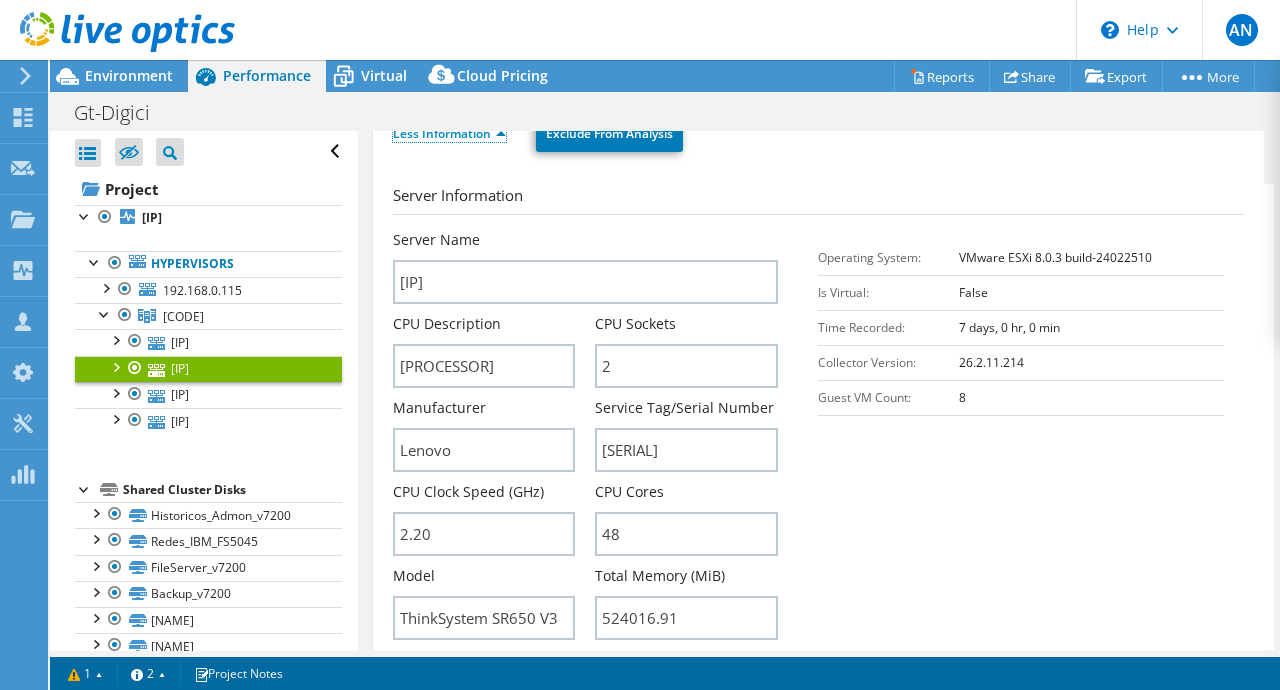 scroll, scrollTop: 341, scrollLeft: 0, axis: vertical 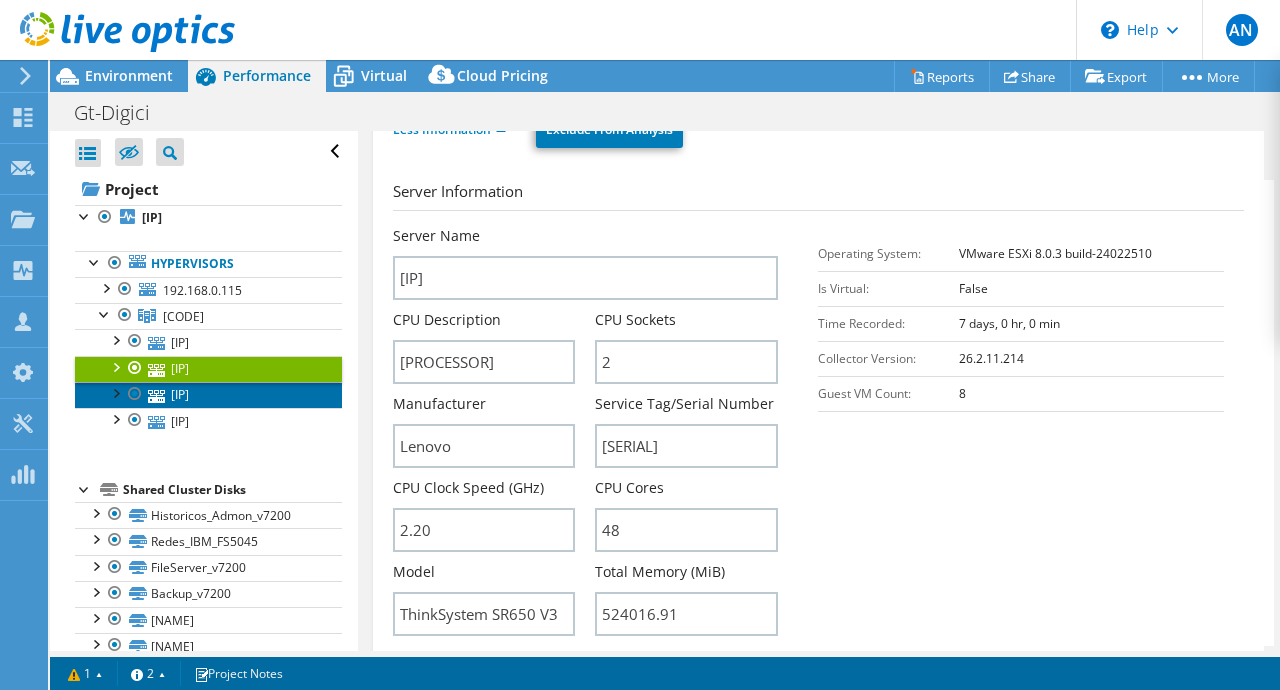 click on "192.168.0.32" at bounding box center (208, 395) 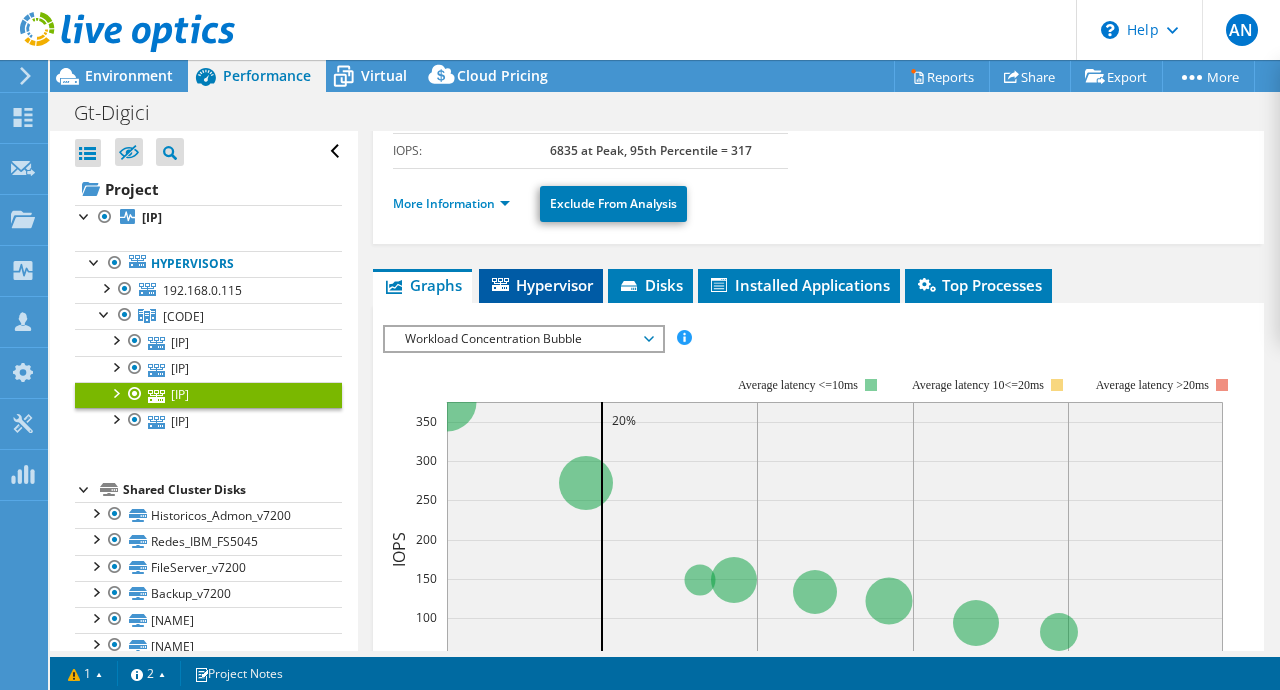scroll, scrollTop: 253, scrollLeft: 0, axis: vertical 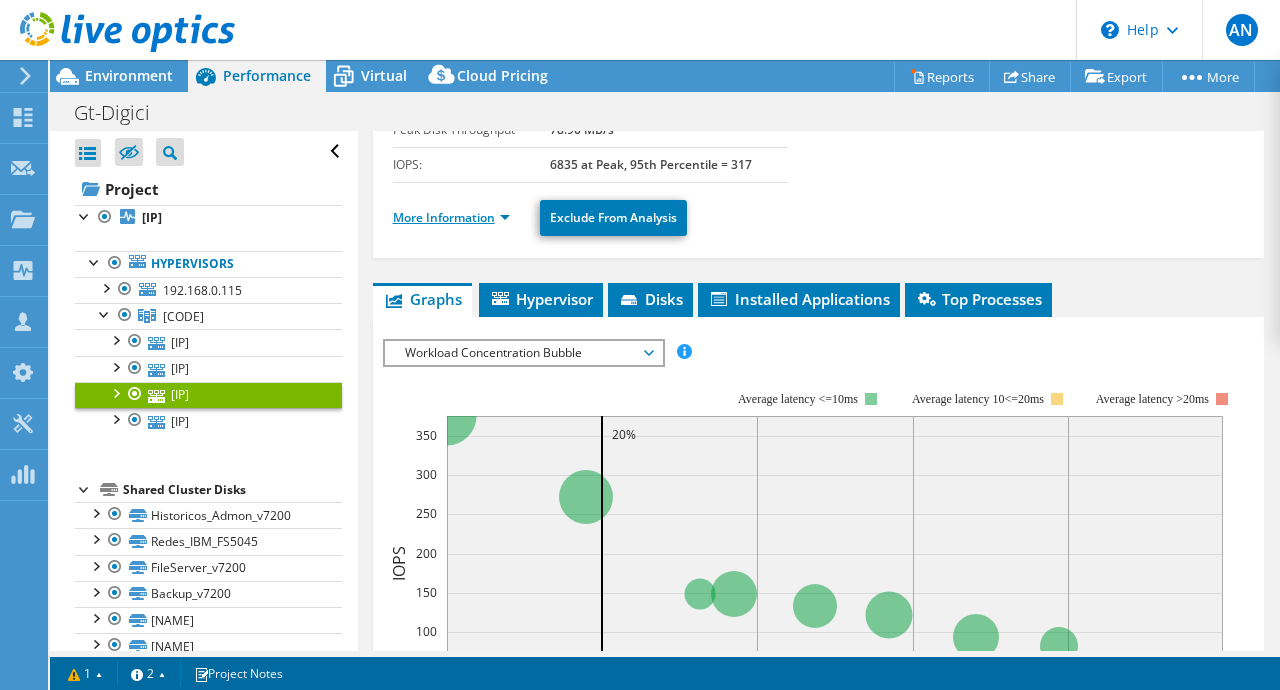 click on "More Information" at bounding box center [451, 217] 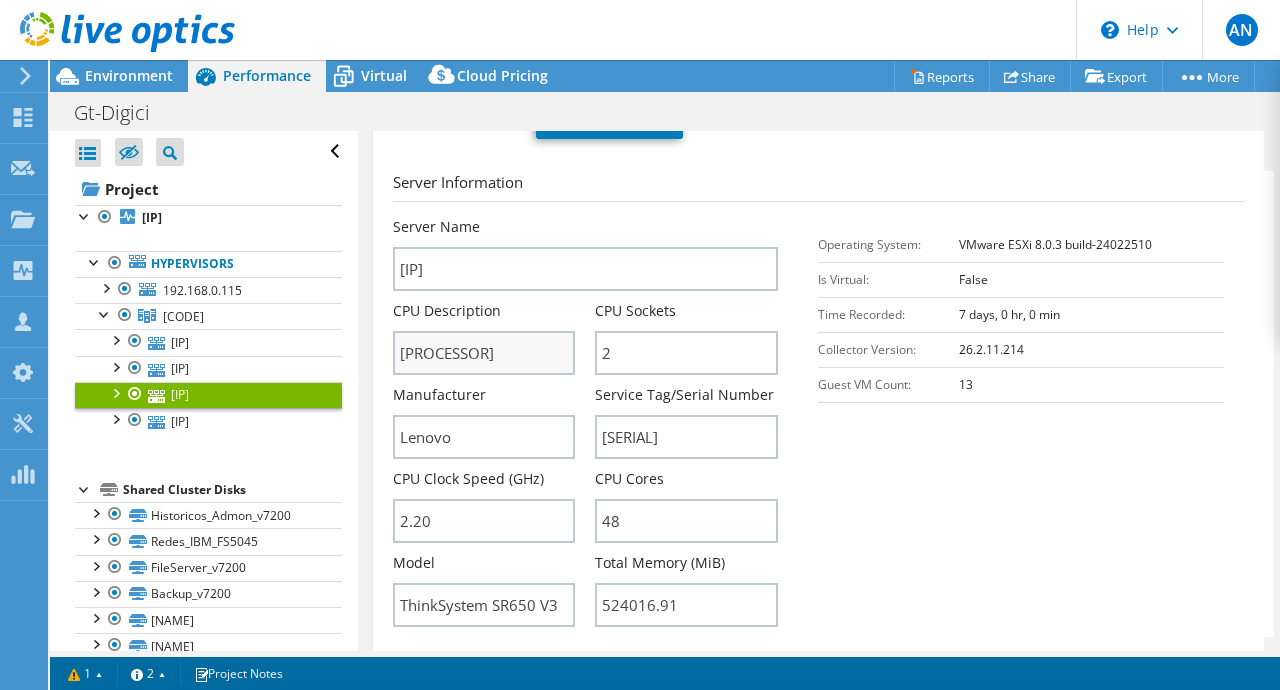 scroll, scrollTop: 355, scrollLeft: 0, axis: vertical 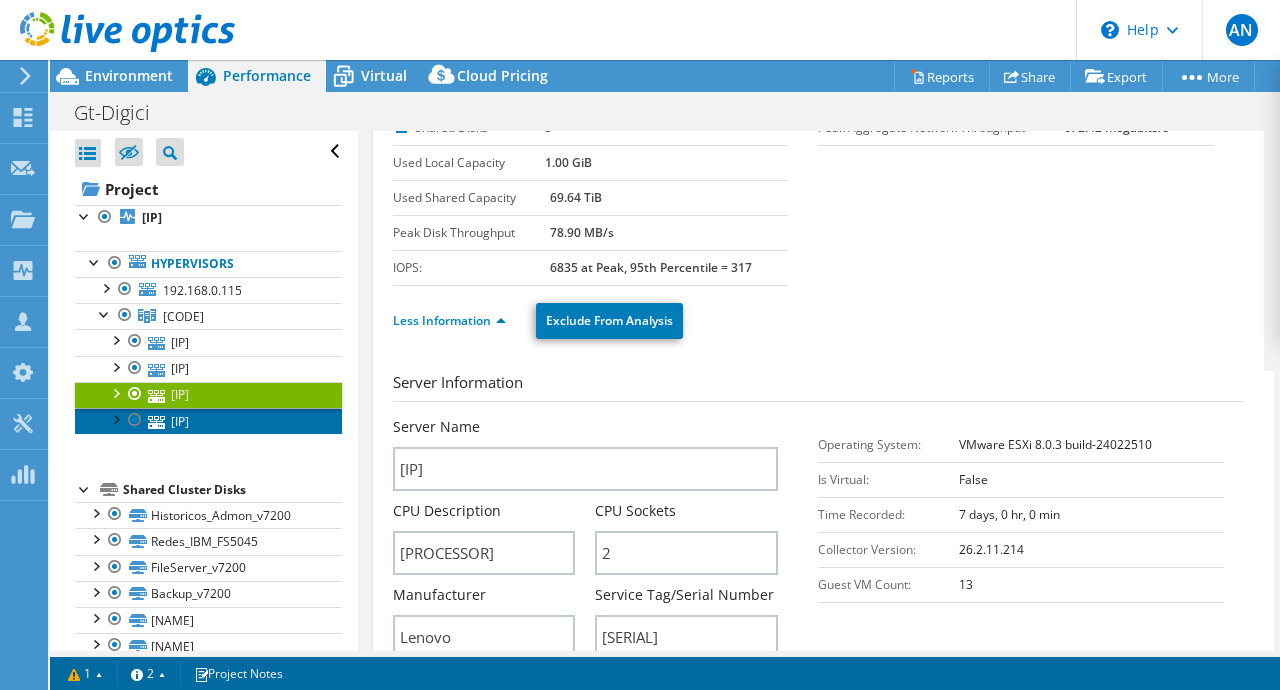 click on "192.168.0.33" at bounding box center [208, 421] 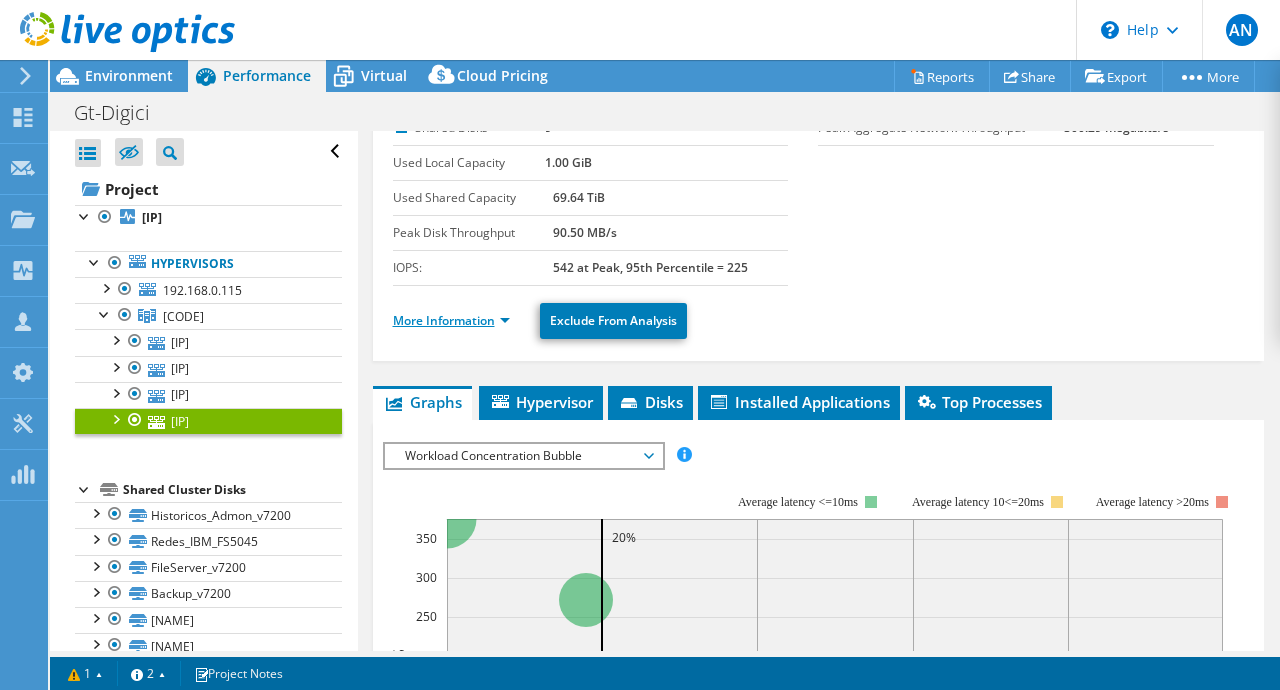click on "More Information" at bounding box center (451, 320) 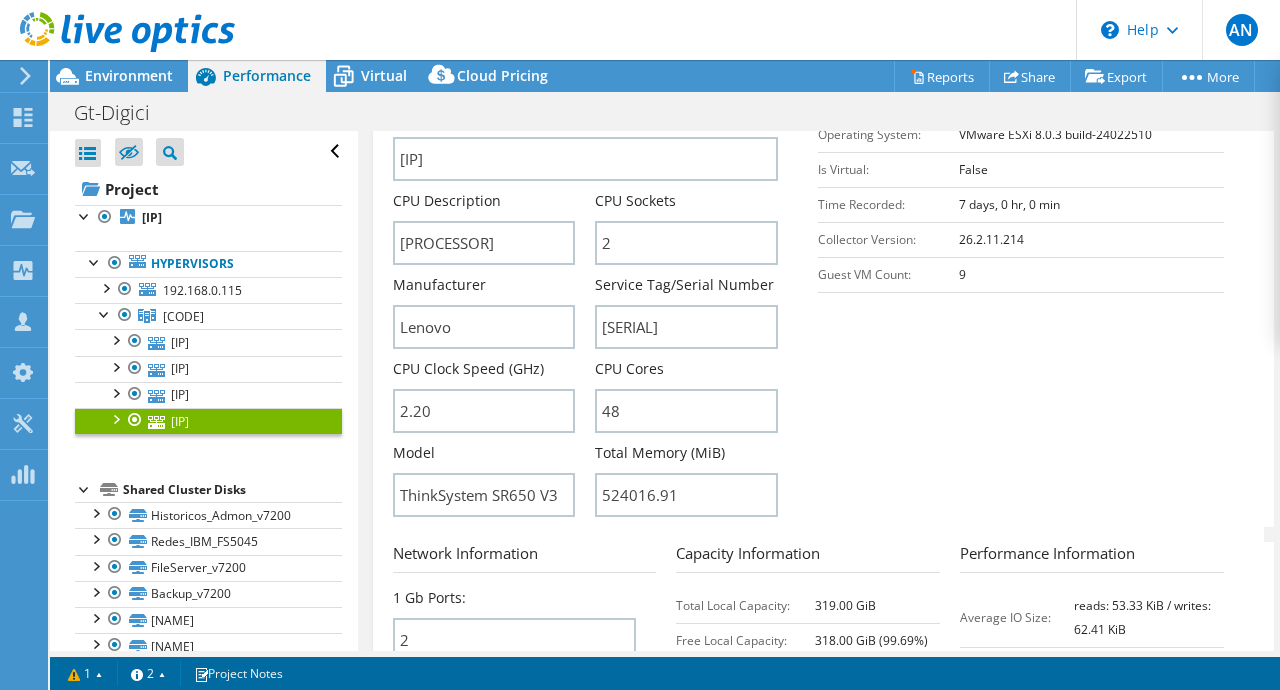 scroll, scrollTop: 462, scrollLeft: 0, axis: vertical 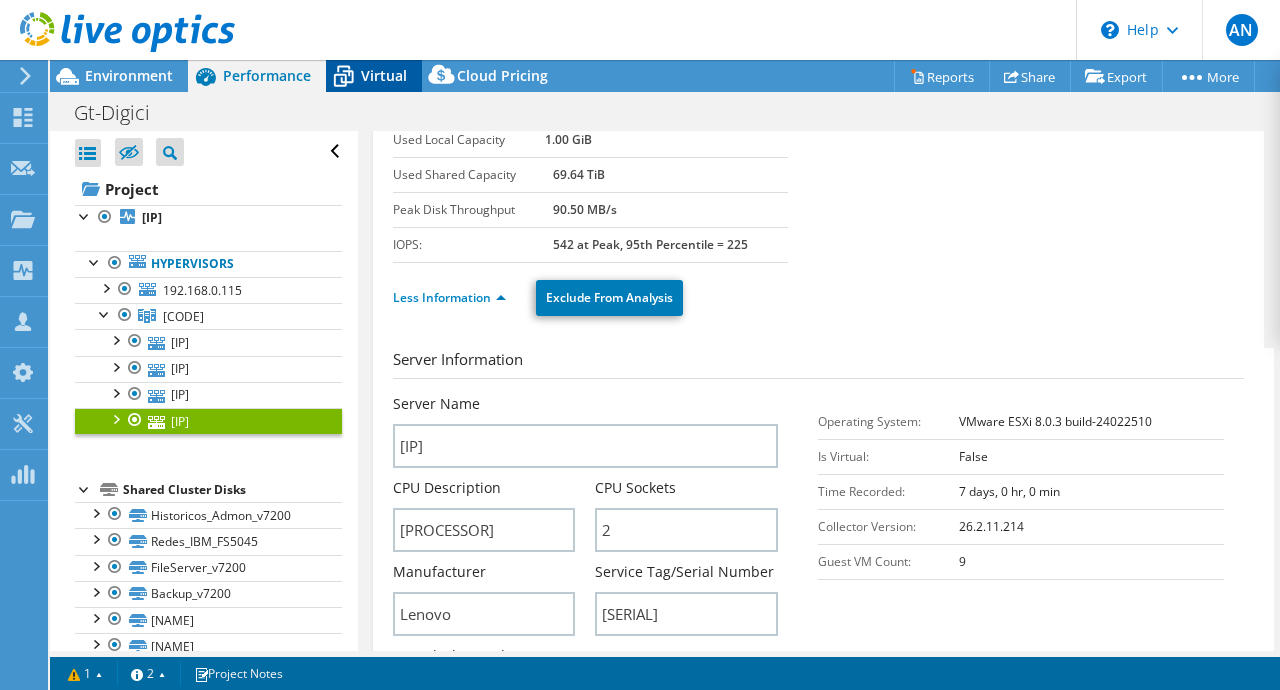 click on "Virtual" at bounding box center (384, 75) 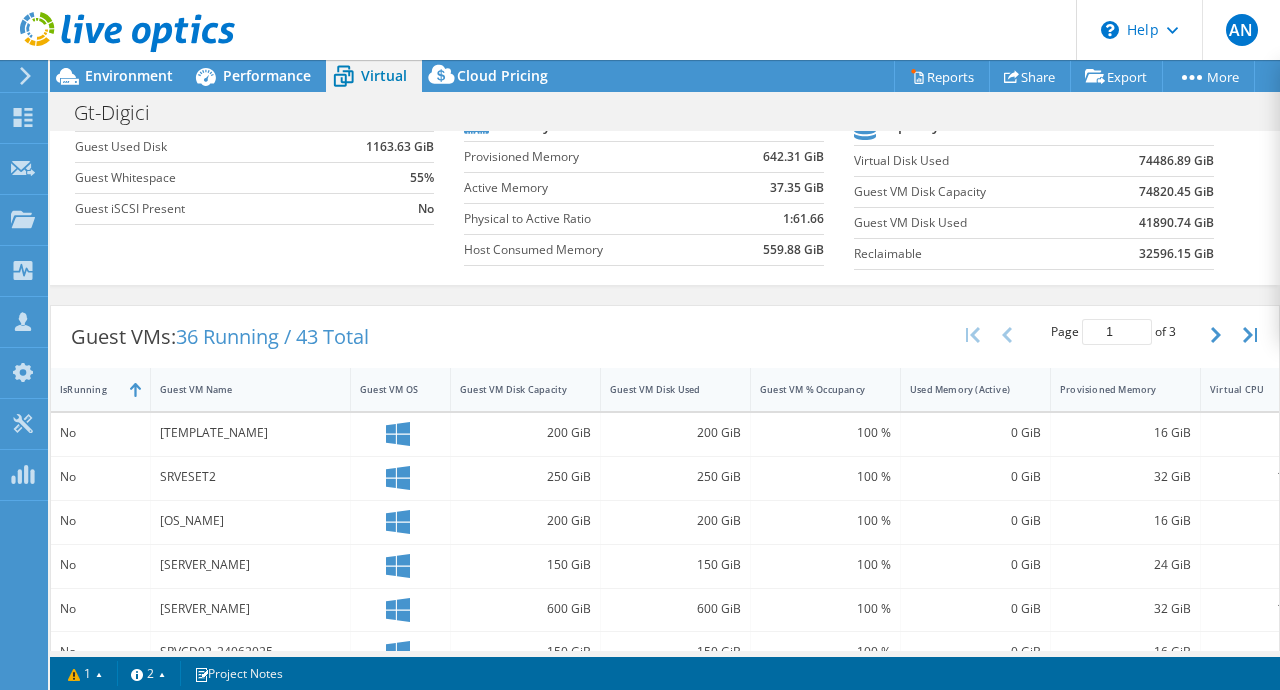 scroll, scrollTop: 241, scrollLeft: 0, axis: vertical 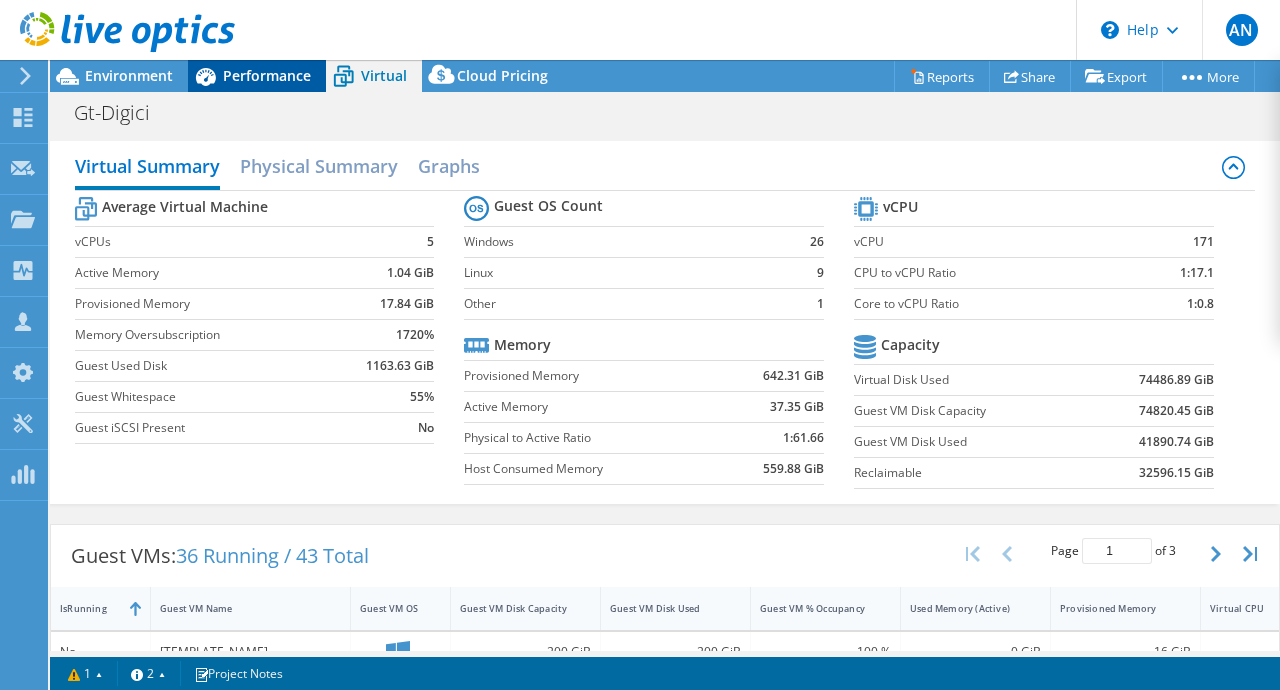 click on "Performance" at bounding box center (257, 76) 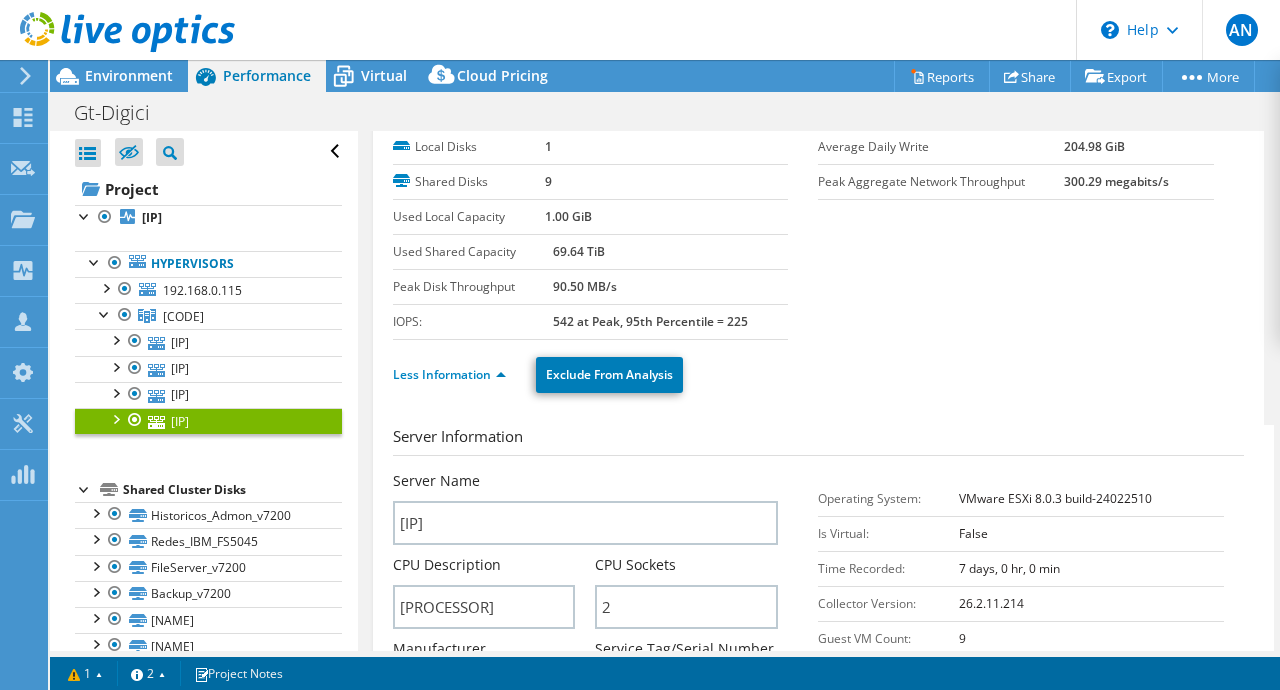 scroll, scrollTop: 94, scrollLeft: 0, axis: vertical 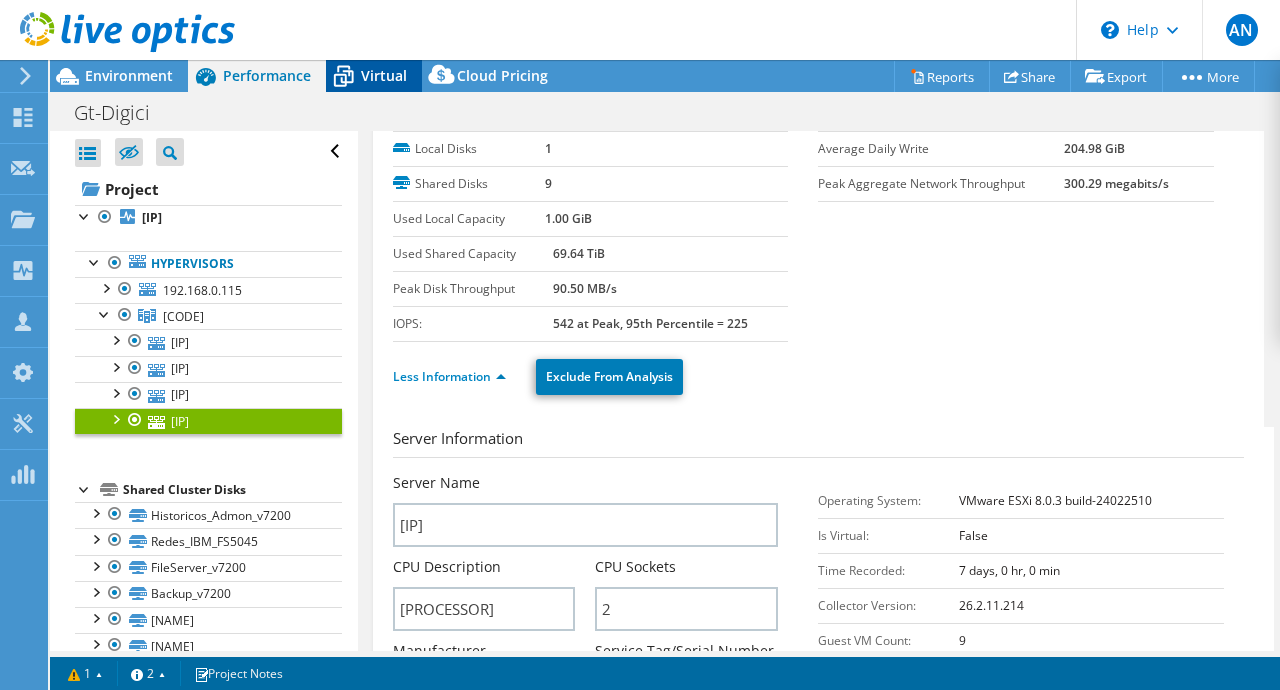 click 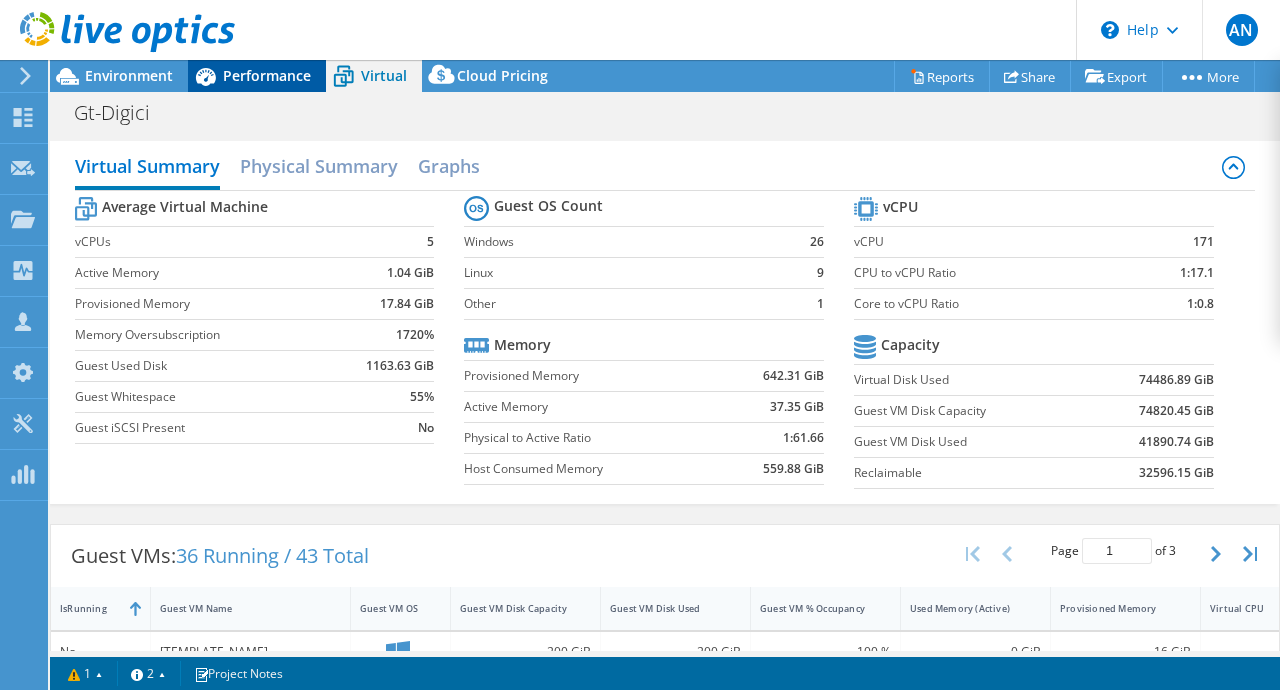 click on "Performance" at bounding box center [267, 75] 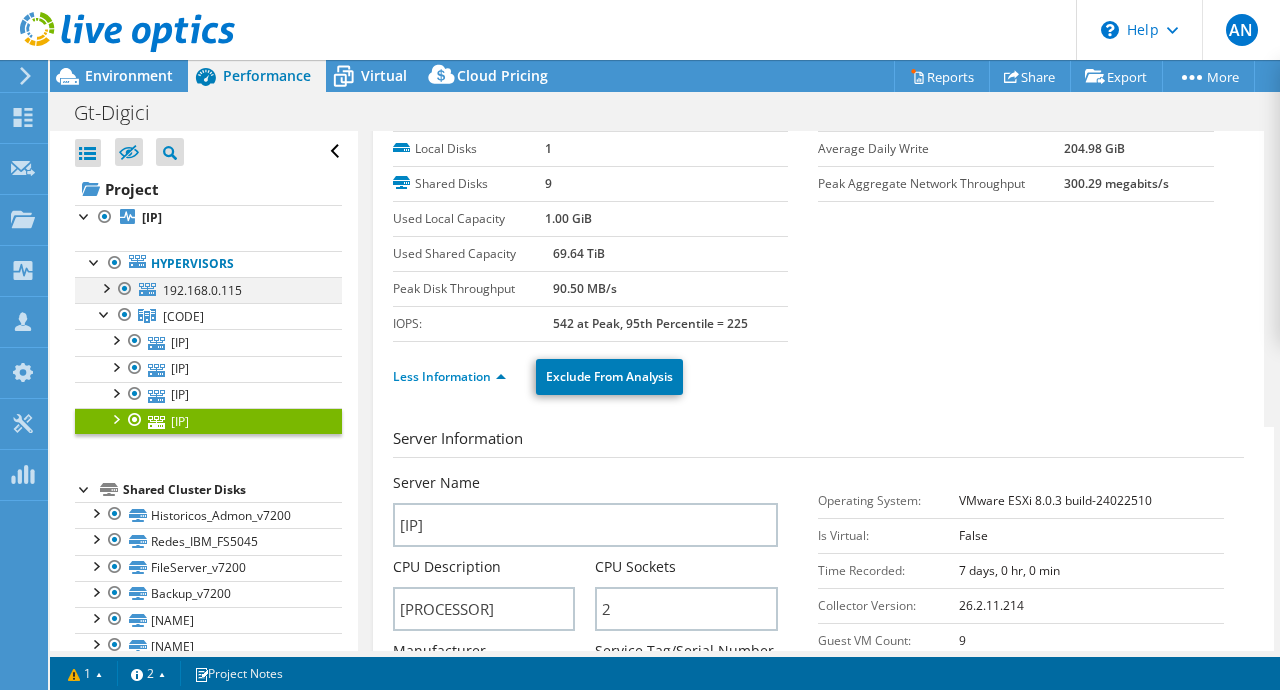click at bounding box center (125, 289) 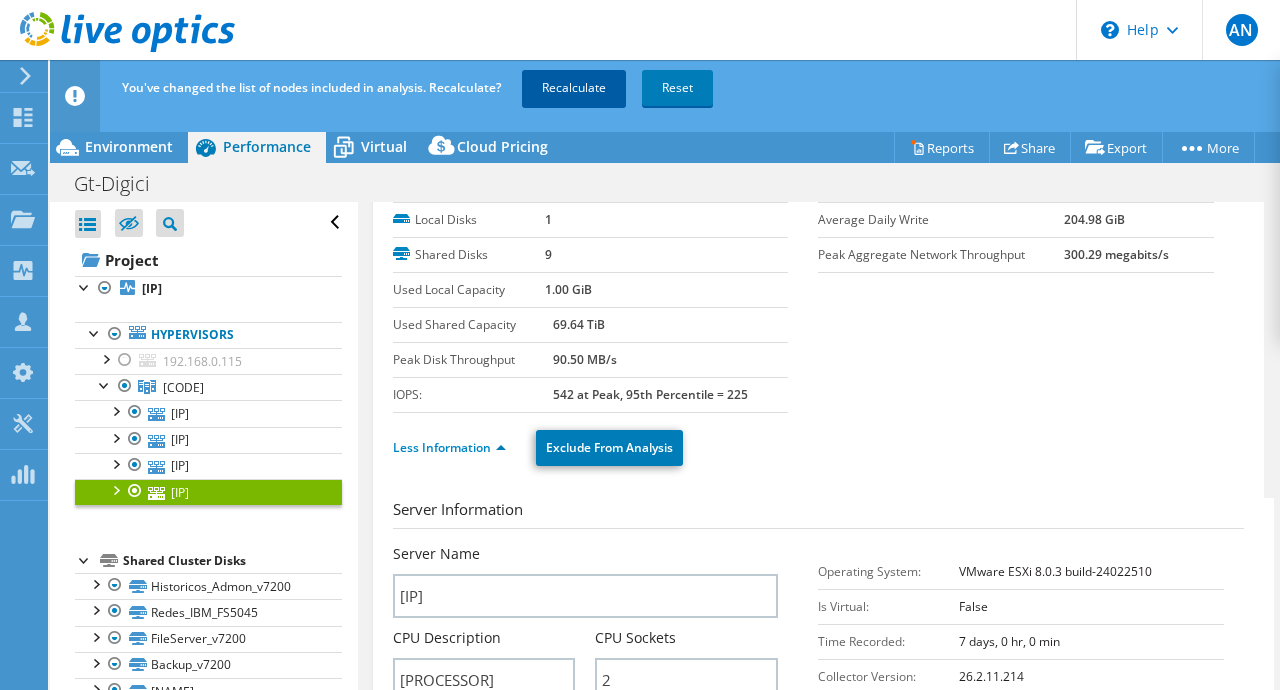 click on "Recalculate" at bounding box center (574, 88) 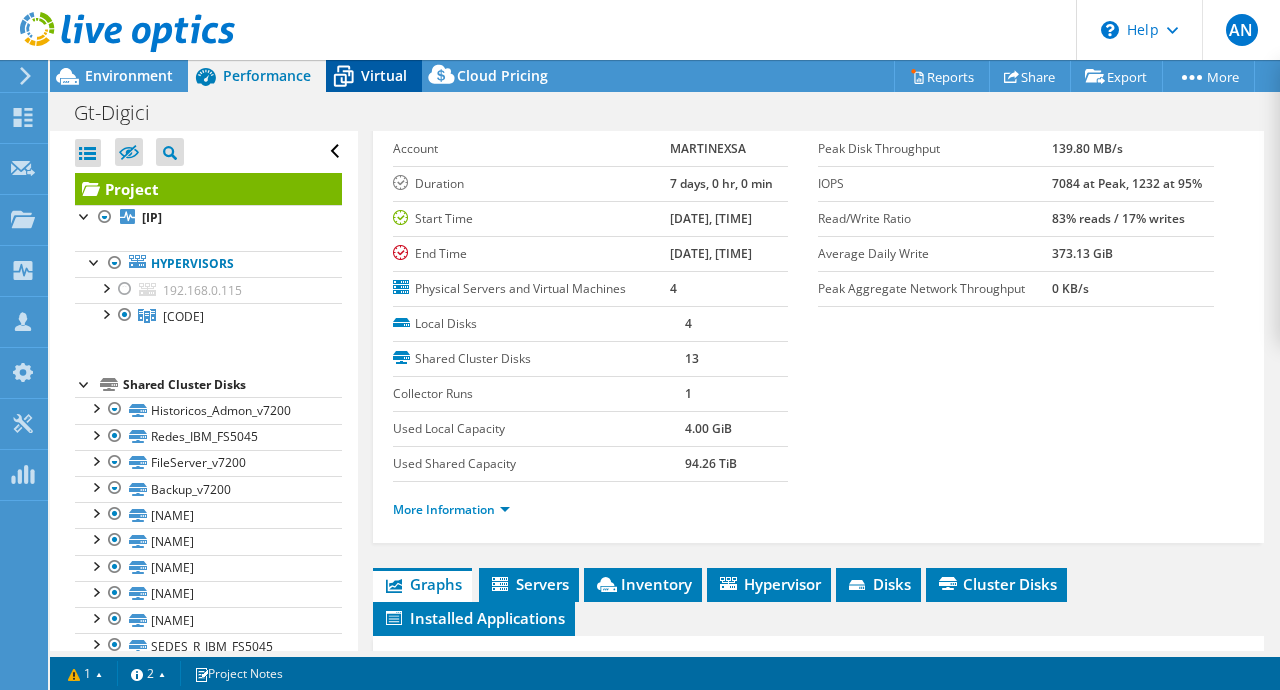 click on "Virtual" at bounding box center [384, 75] 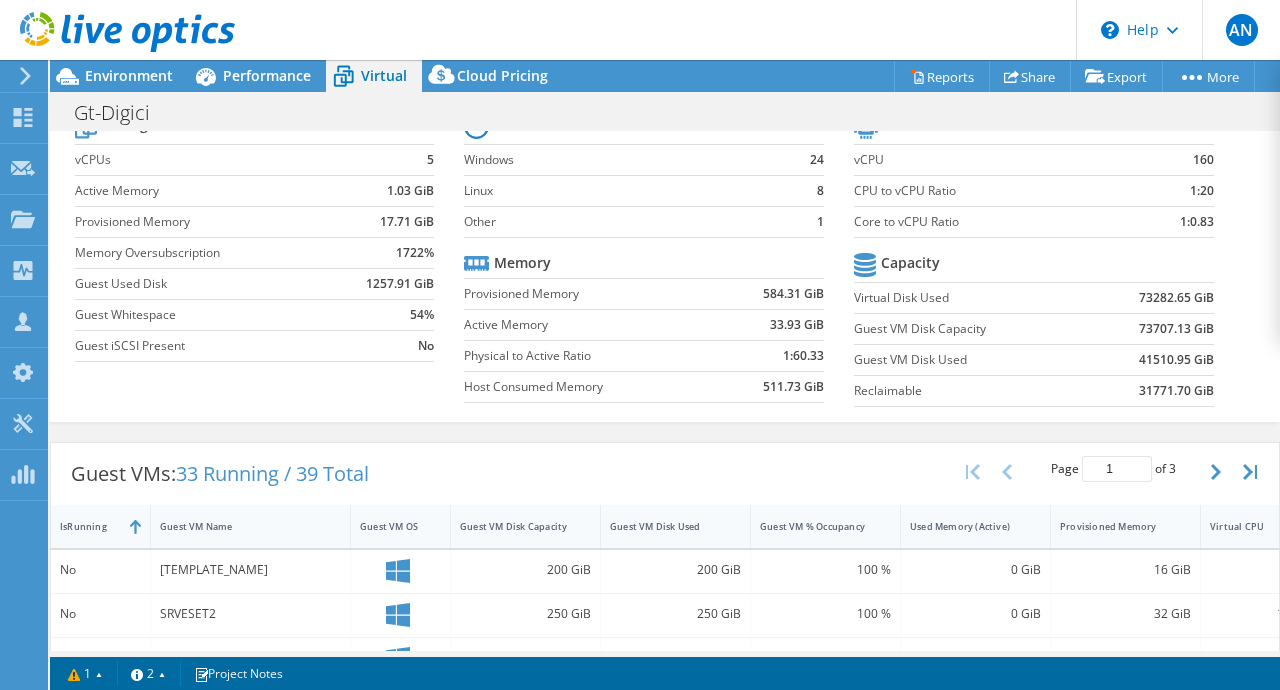 scroll, scrollTop: 90, scrollLeft: 0, axis: vertical 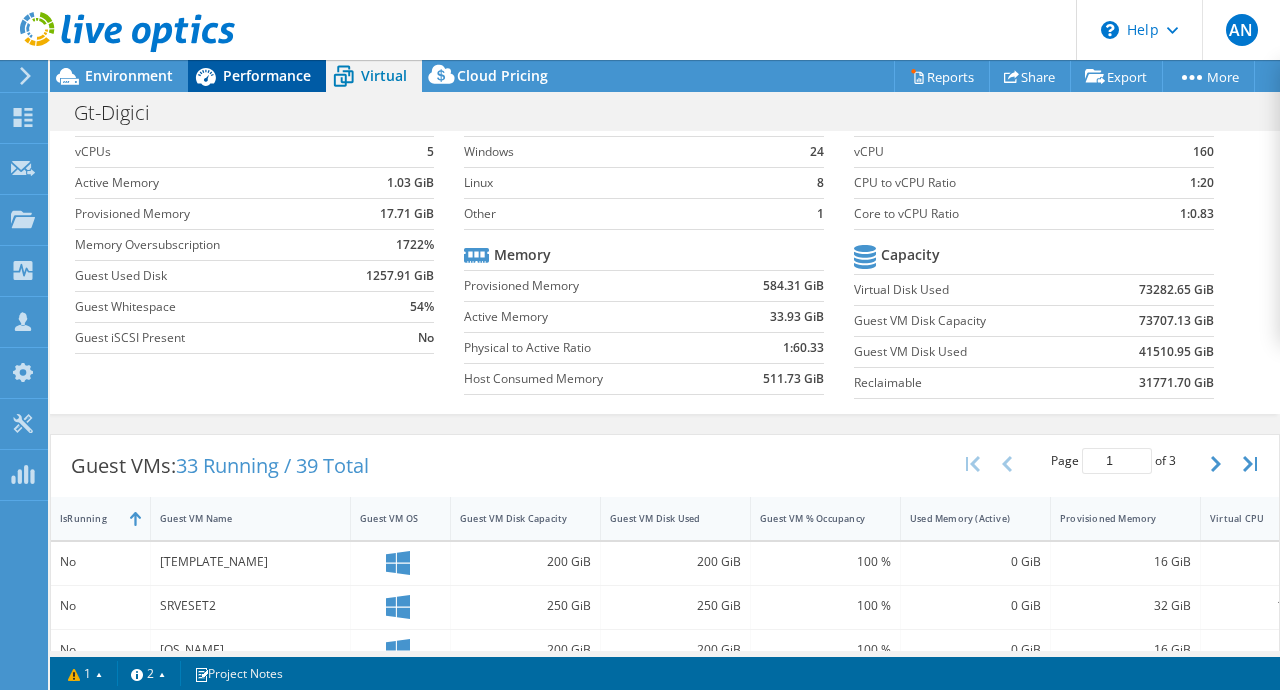 click on "Performance" at bounding box center (267, 75) 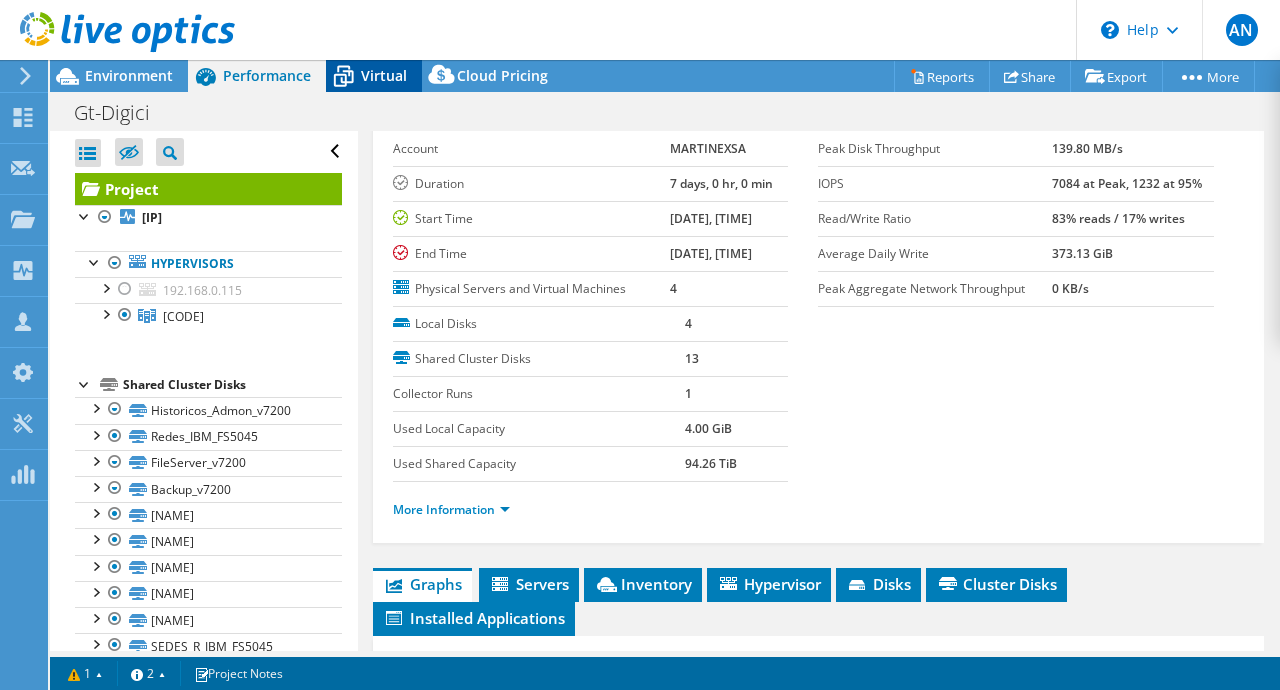 click on "Virtual" at bounding box center [384, 75] 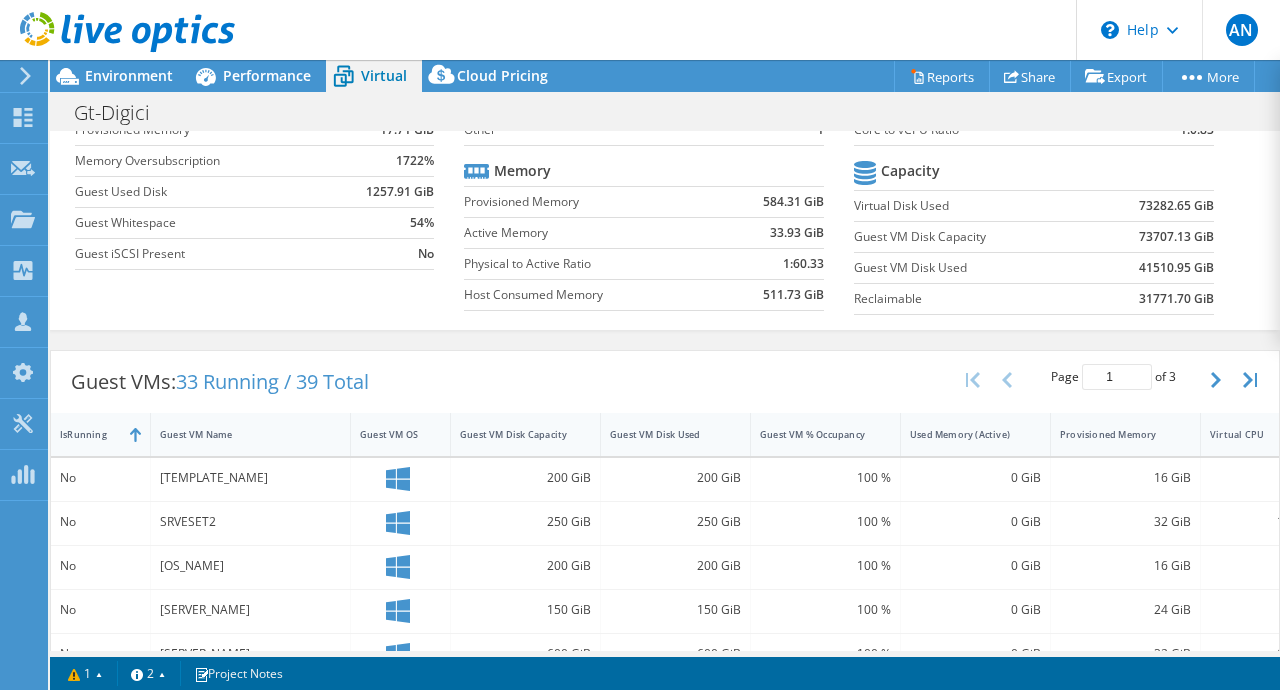 scroll, scrollTop: 0, scrollLeft: 0, axis: both 